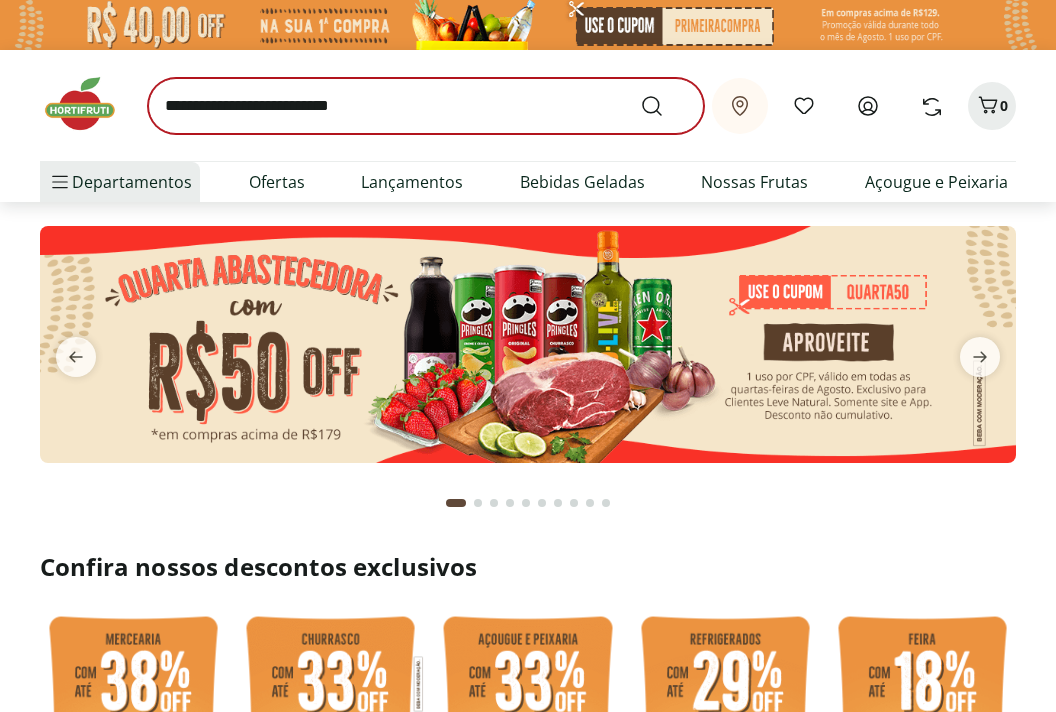 scroll, scrollTop: 0, scrollLeft: 0, axis: both 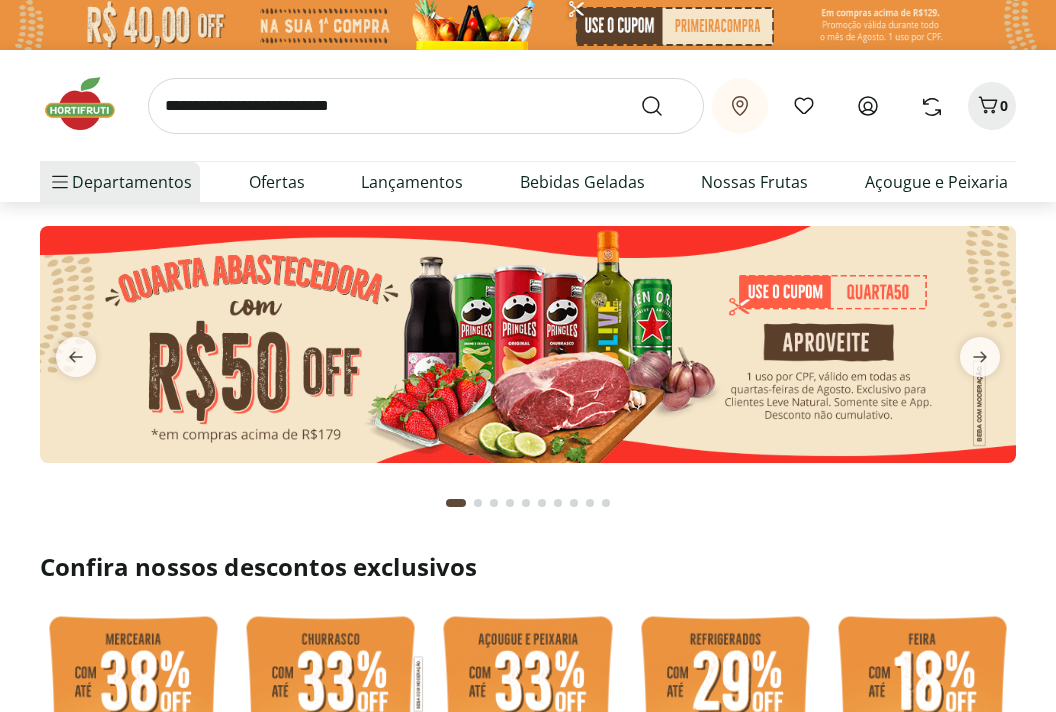 click 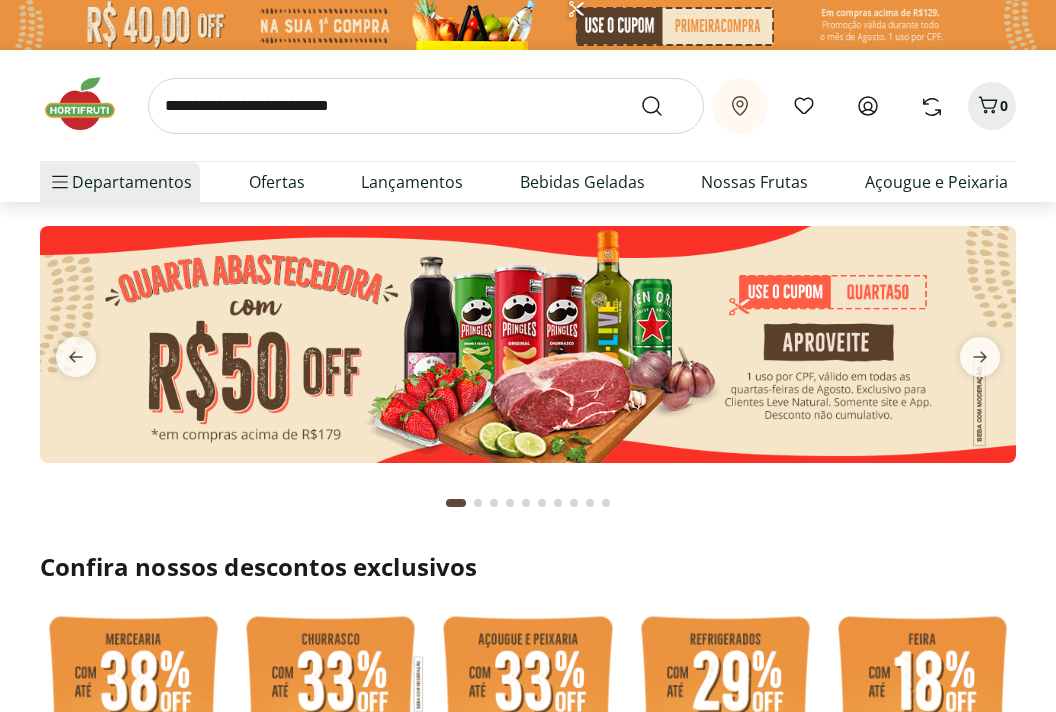 scroll, scrollTop: 0, scrollLeft: 0, axis: both 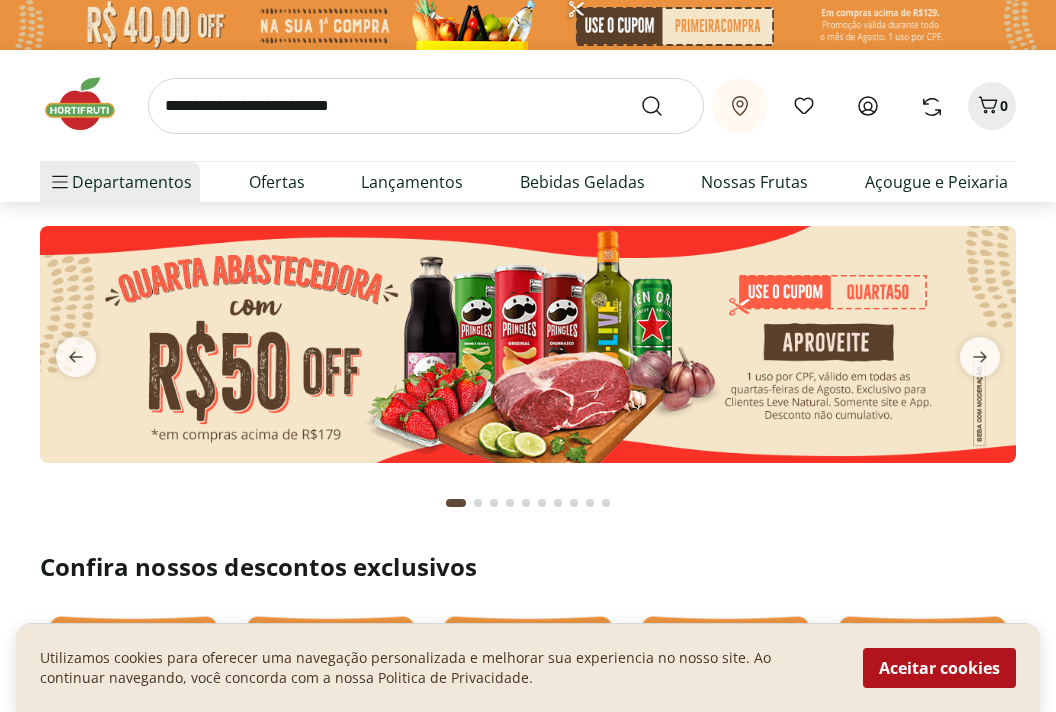 click 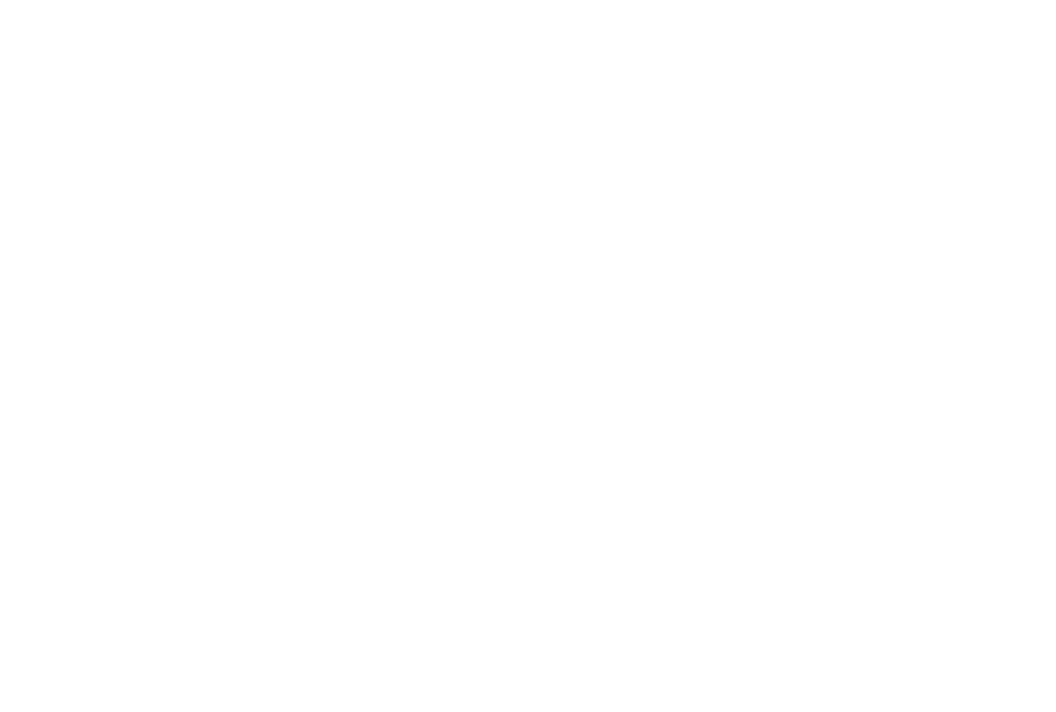 scroll, scrollTop: 0, scrollLeft: 0, axis: both 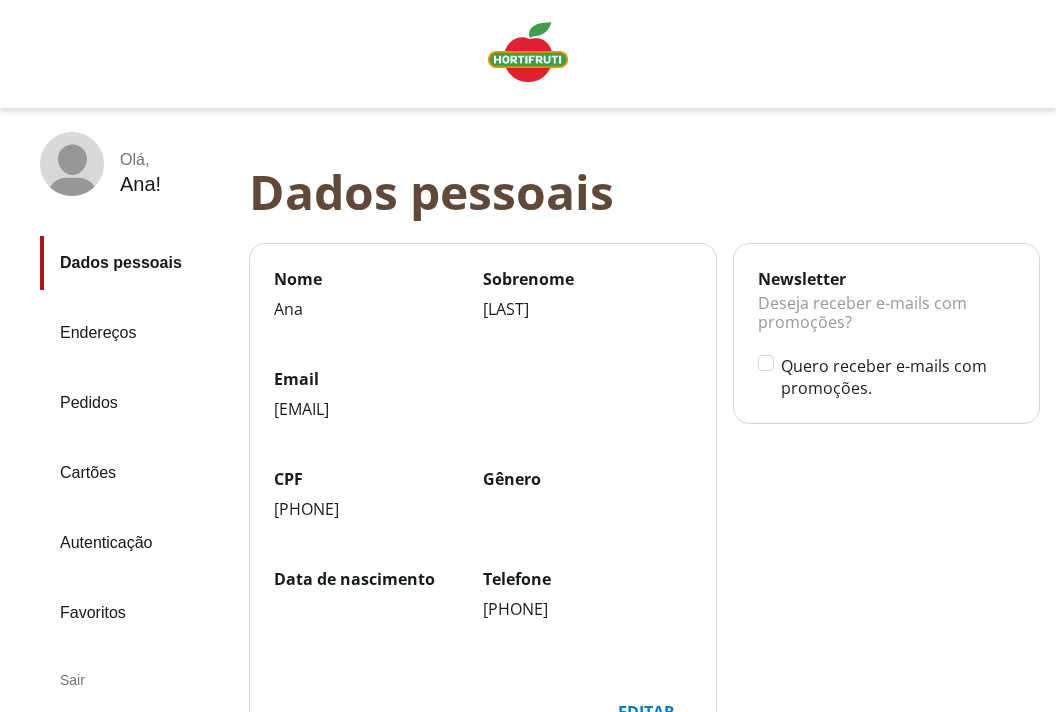 click on "Endereços" at bounding box center [136, 333] 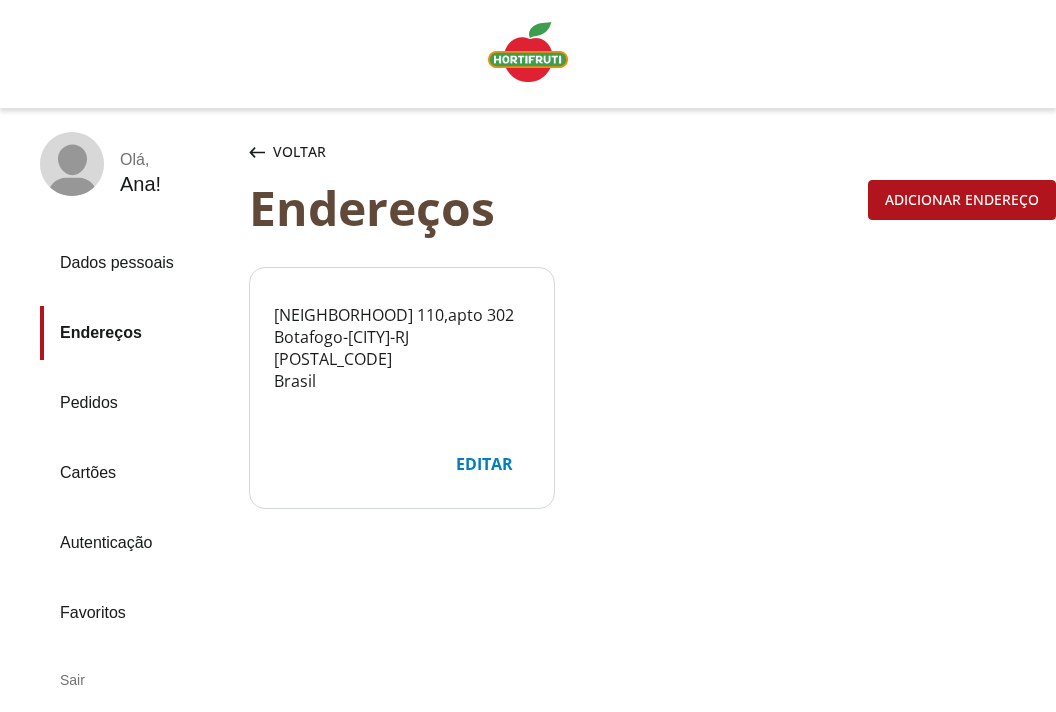 click on "Pedidos" at bounding box center (136, 403) 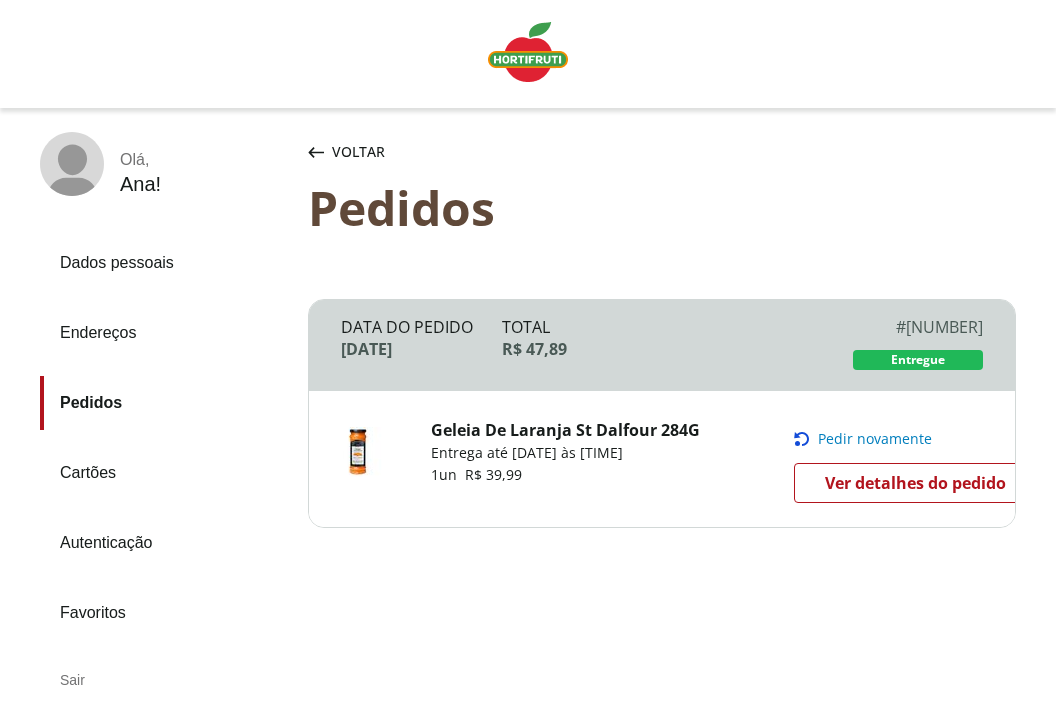 click on "Voltar" at bounding box center (346, 152) 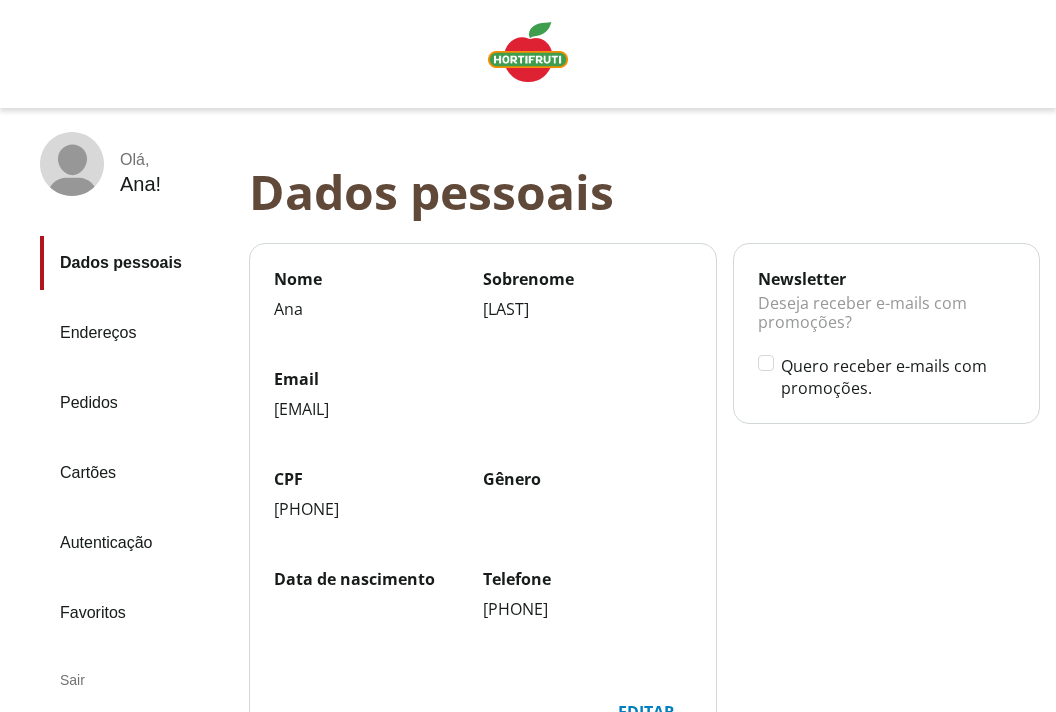 scroll, scrollTop: 0, scrollLeft: 0, axis: both 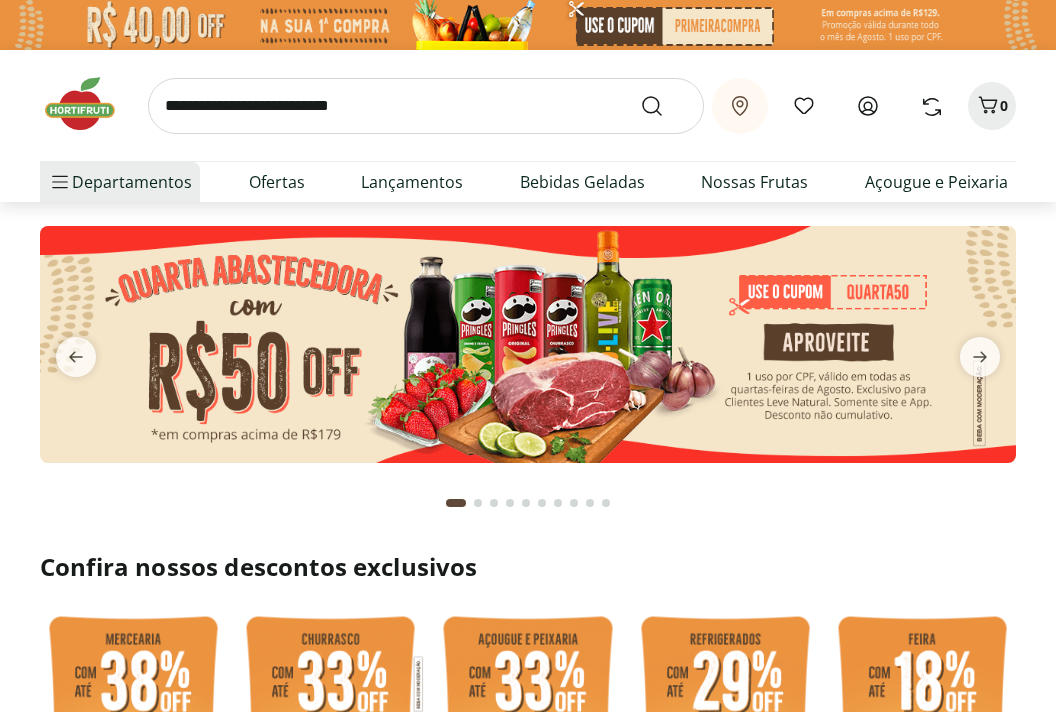 click at bounding box center [426, 106] 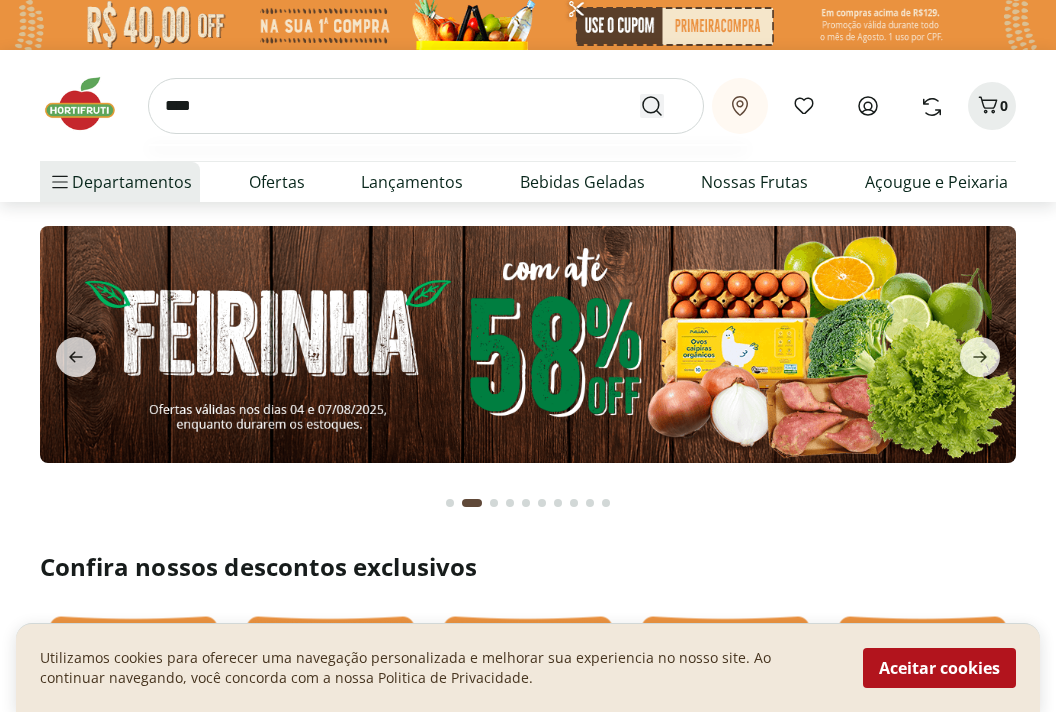 type on "****" 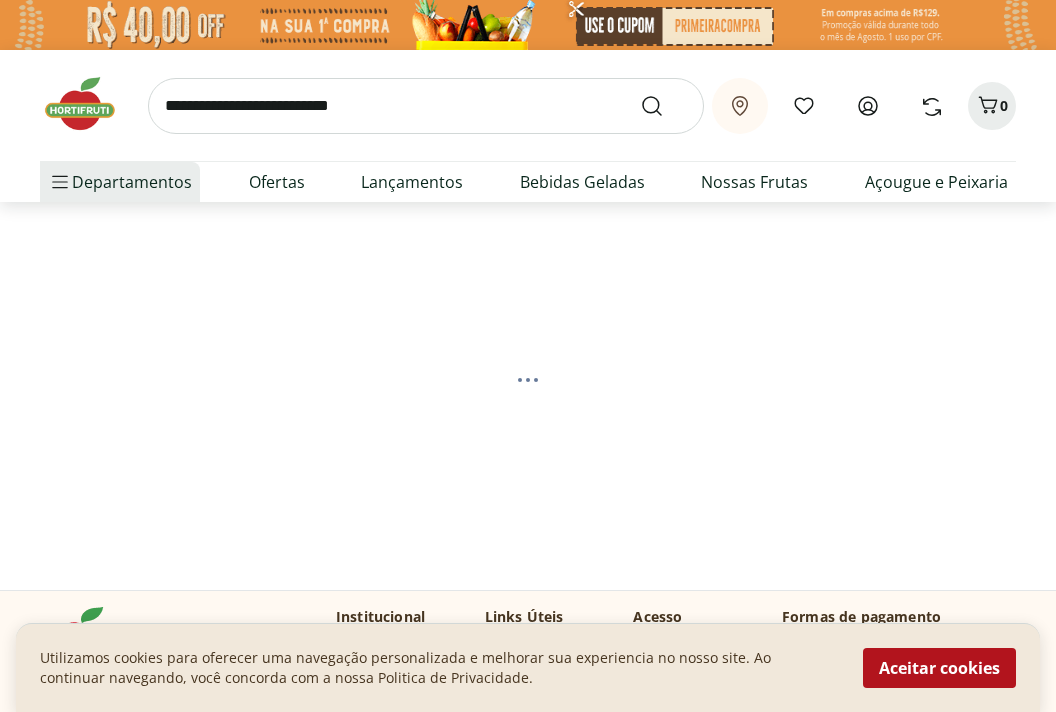 select on "**********" 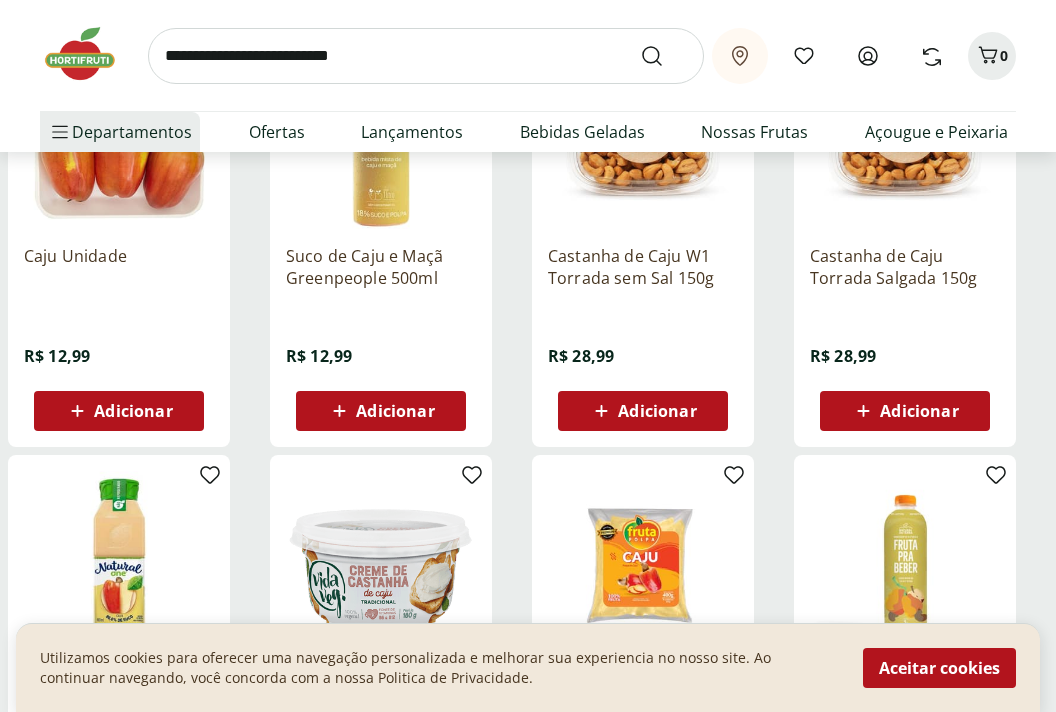 scroll, scrollTop: 347, scrollLeft: 0, axis: vertical 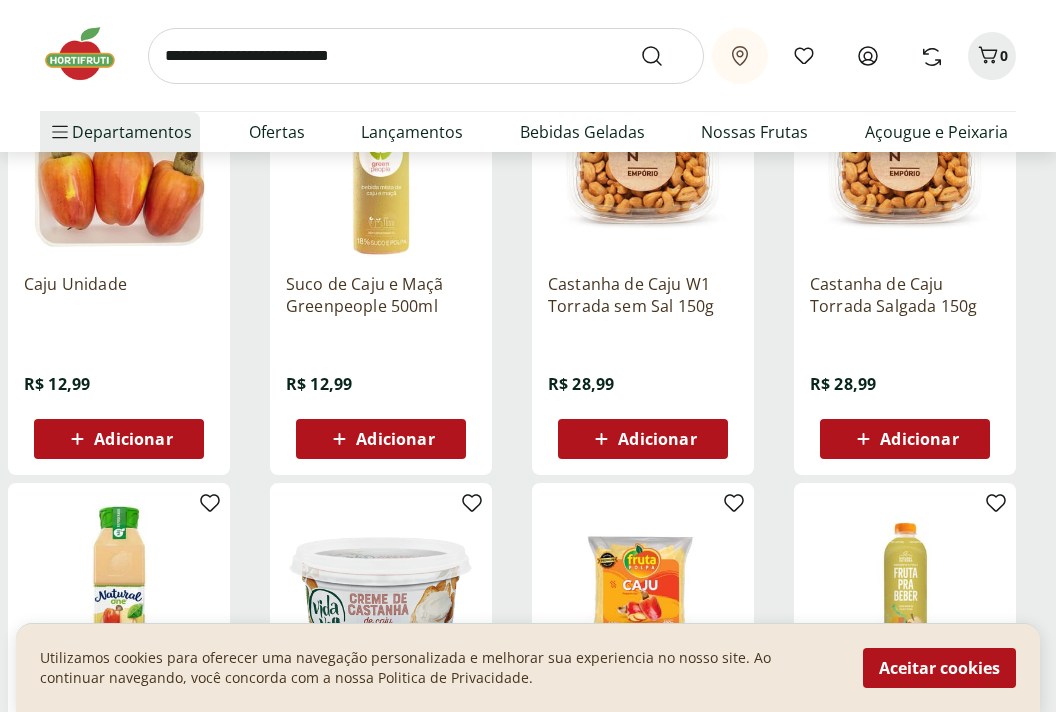 click on "Adicionar" at bounding box center [133, 439] 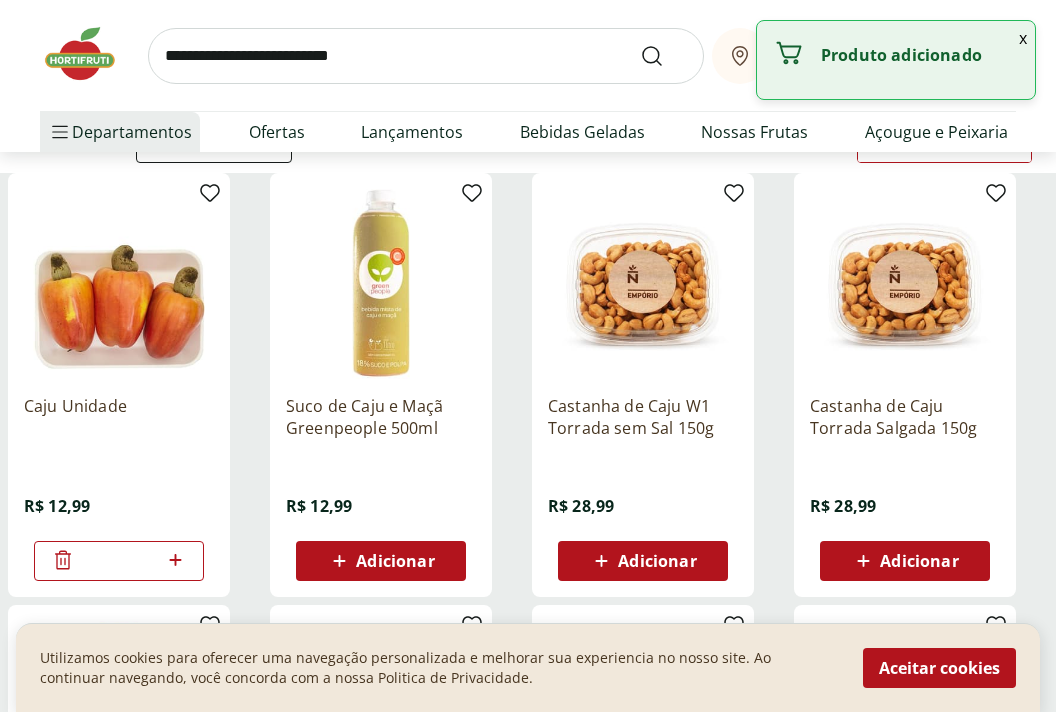 scroll, scrollTop: 221, scrollLeft: 0, axis: vertical 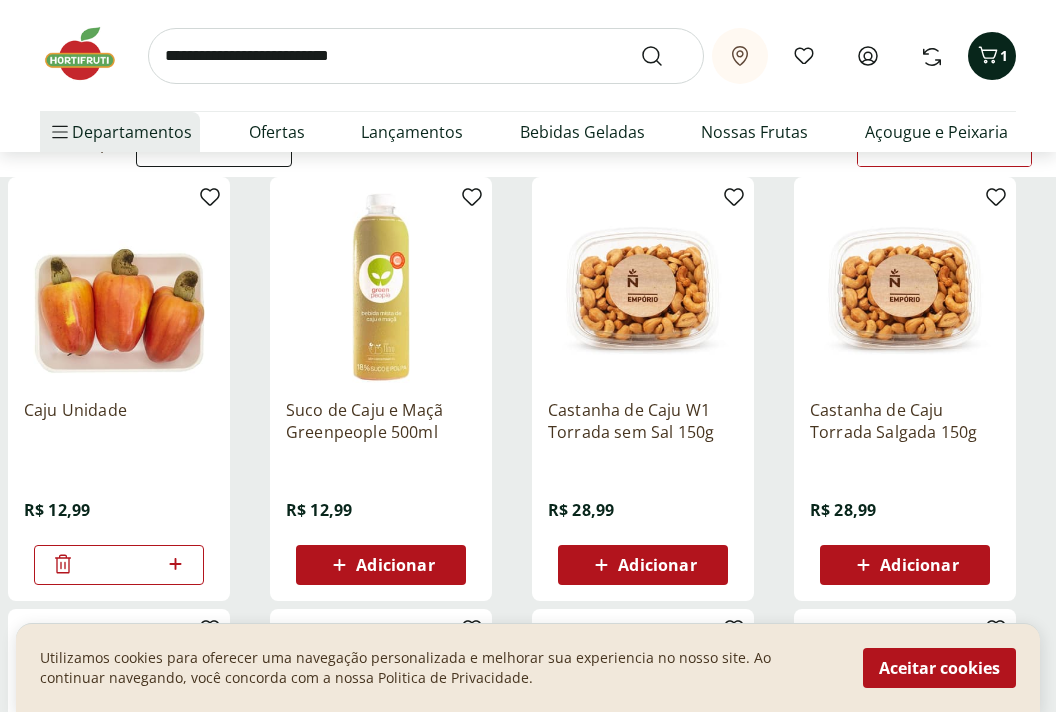 click 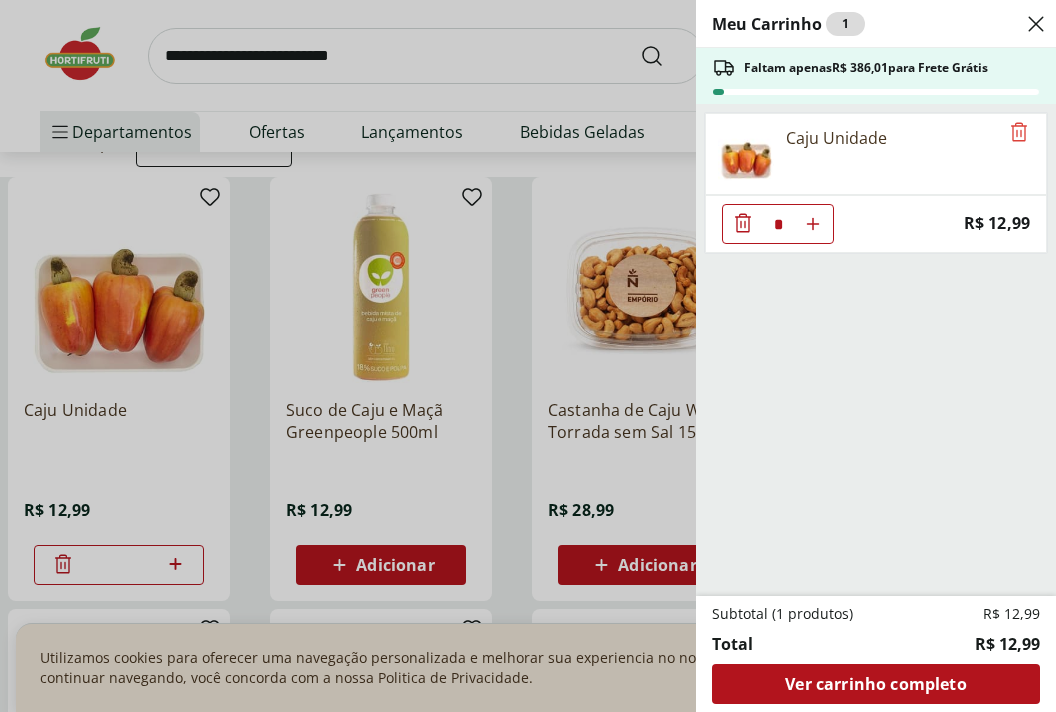 click on "Meu Carrinho 1 Faltam apenas  R$ 386,01  para Frete Grátis Caju Unidade * Price: R$ 12,99 Subtotal (1 produtos) R$ 12,99 Total R$ 12,99 Ver carrinho completo" at bounding box center (528, 356) 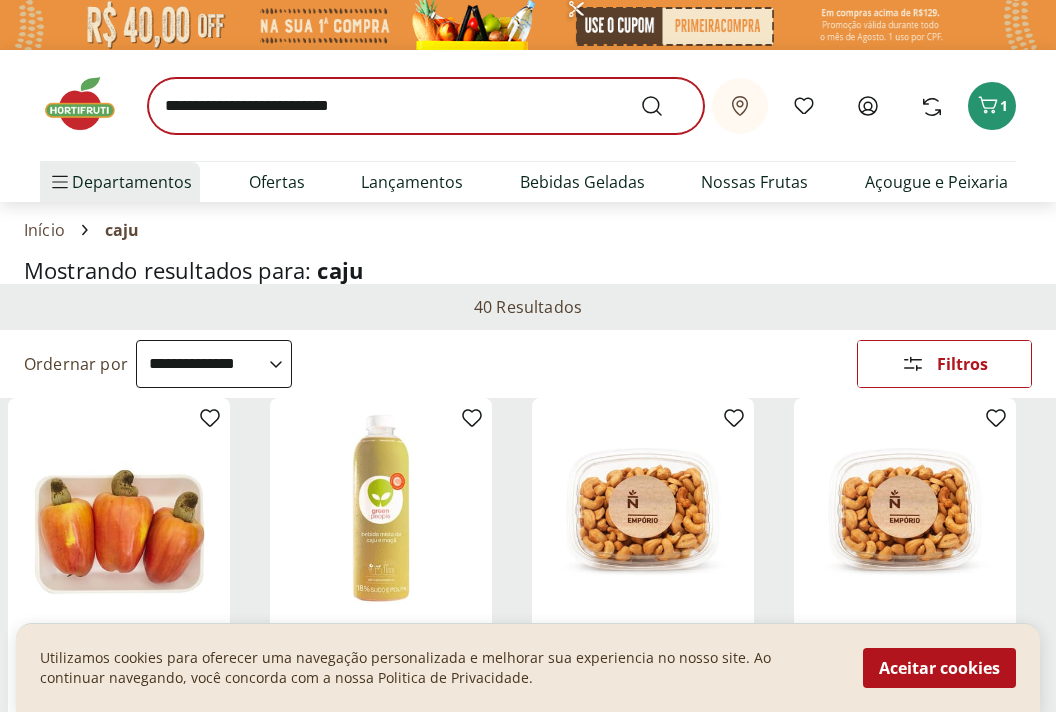 scroll, scrollTop: 0, scrollLeft: 0, axis: both 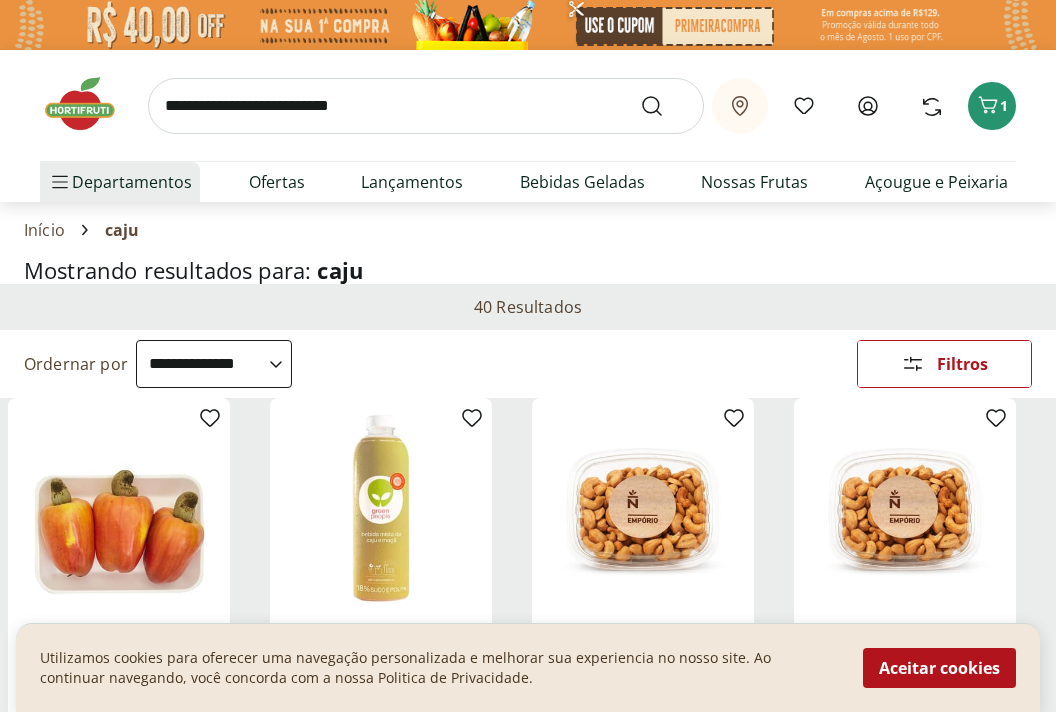 click at bounding box center (426, 106) 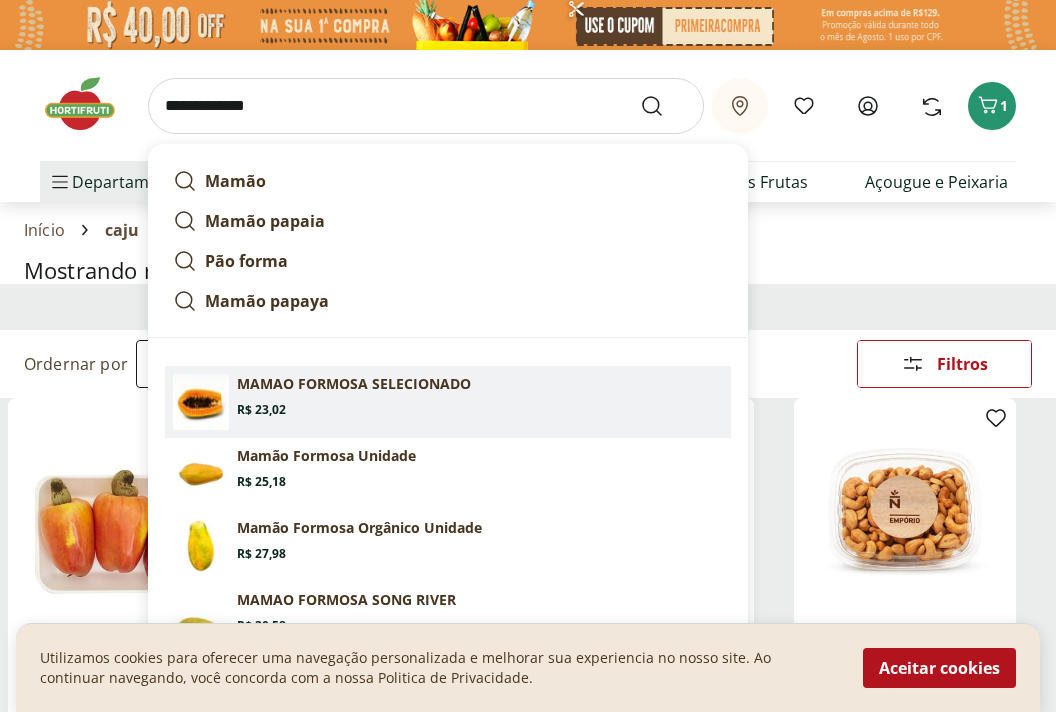 click on "MAMAO FORMOSA SELECIONADO" at bounding box center [354, 384] 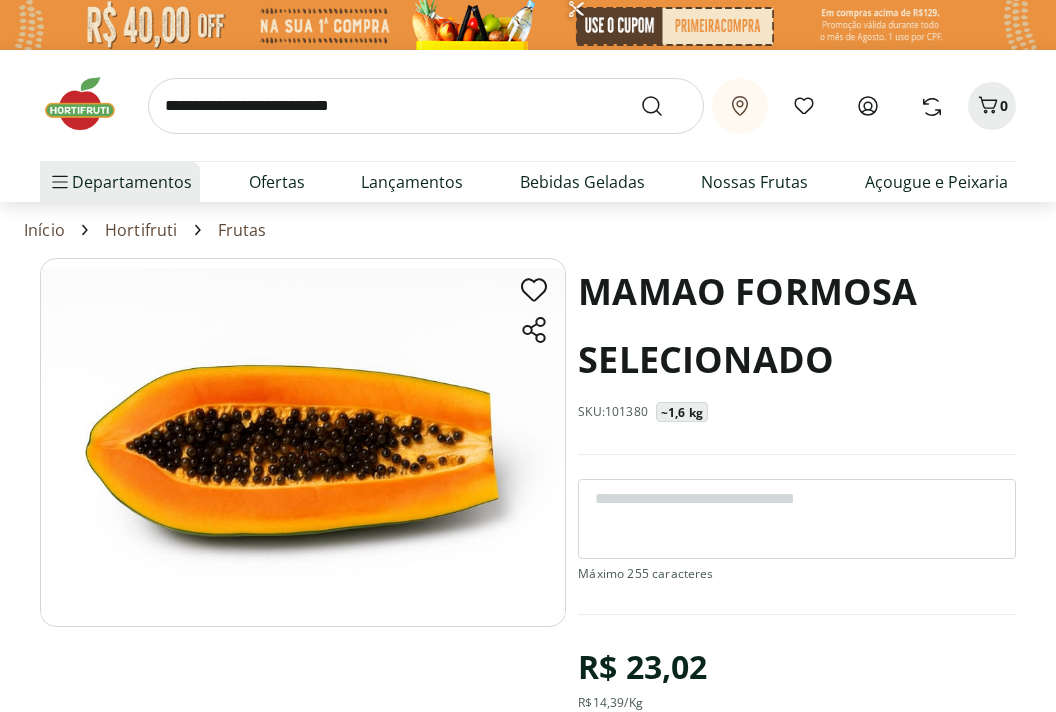 scroll, scrollTop: 0, scrollLeft: 0, axis: both 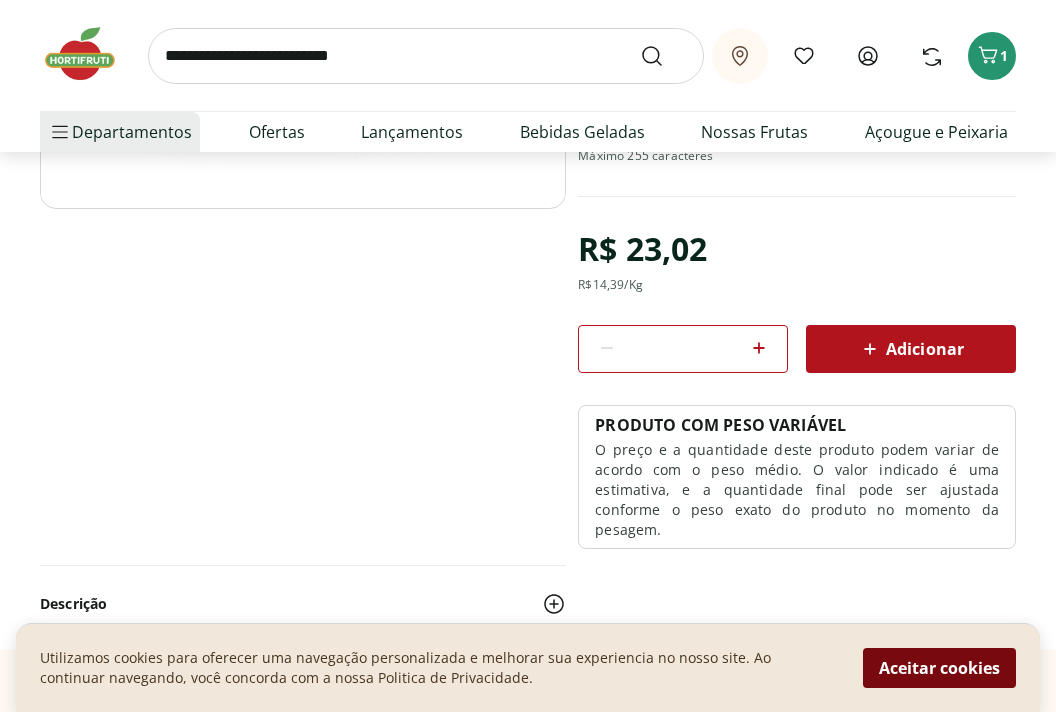 click on "Aceitar cookies" at bounding box center (939, 668) 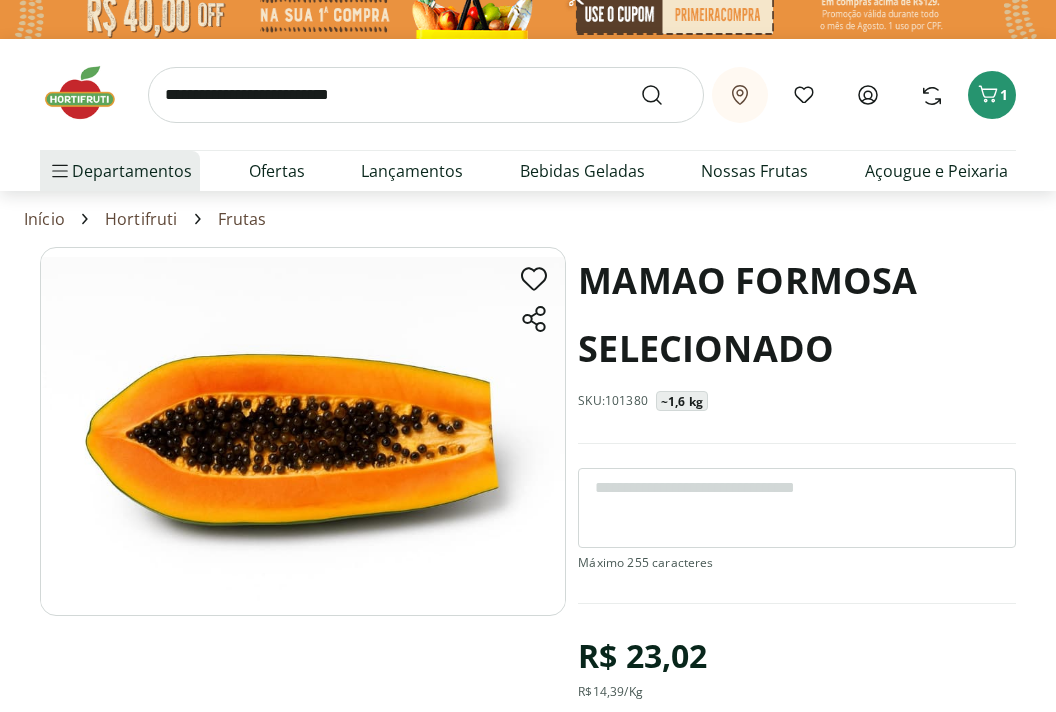 scroll, scrollTop: 11, scrollLeft: 0, axis: vertical 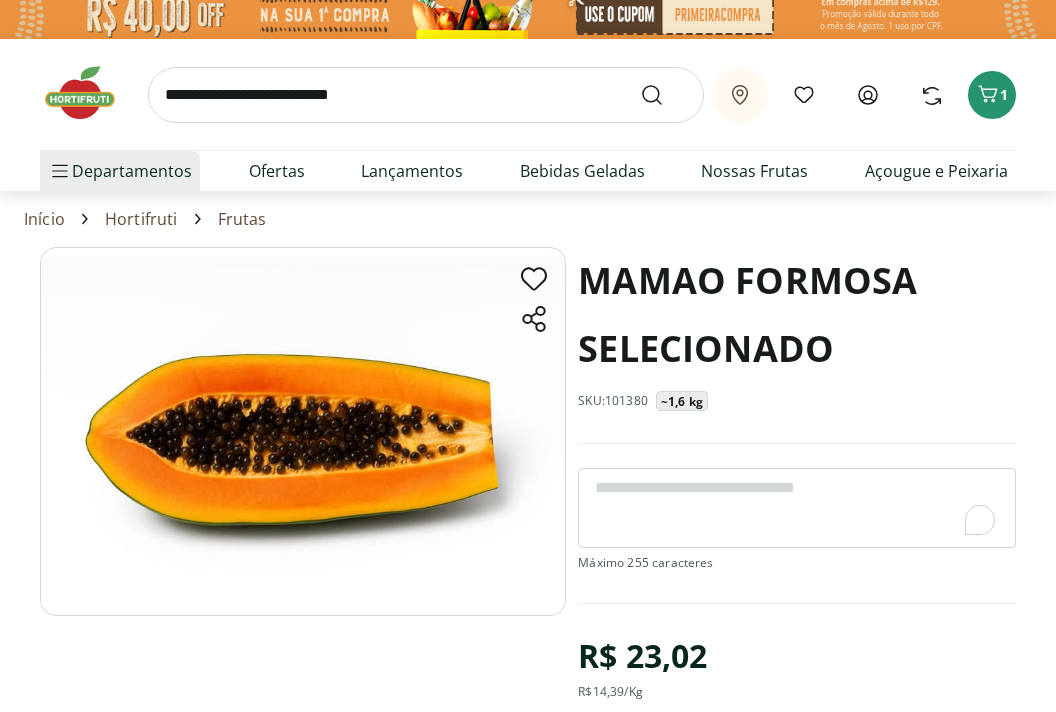 type on "*" 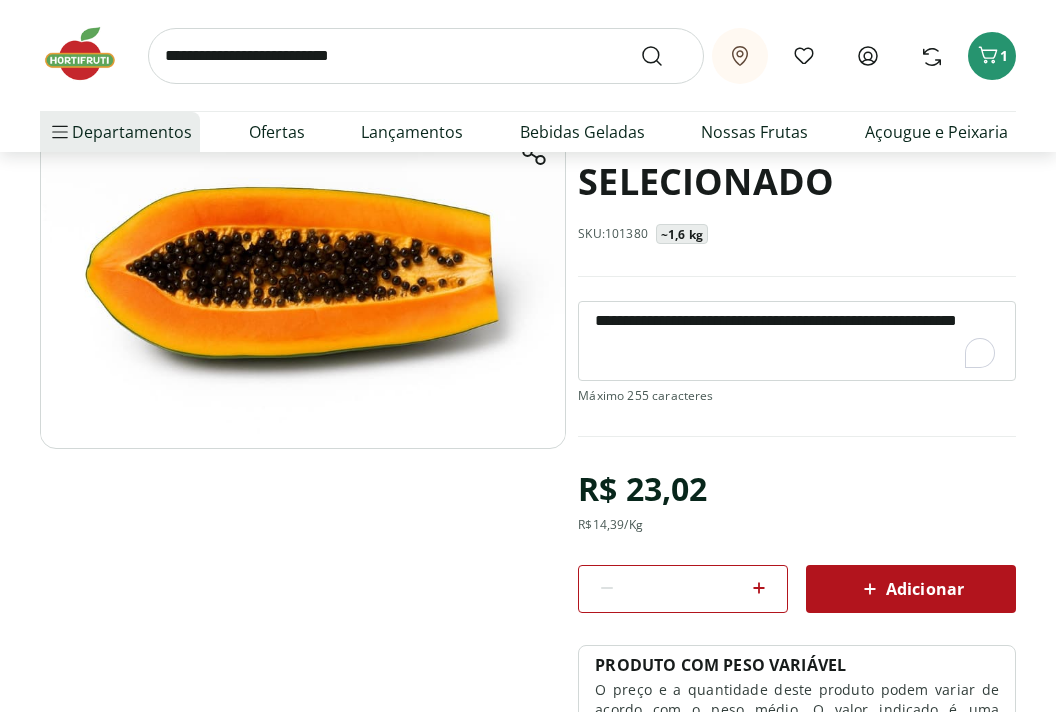 scroll, scrollTop: 204, scrollLeft: 0, axis: vertical 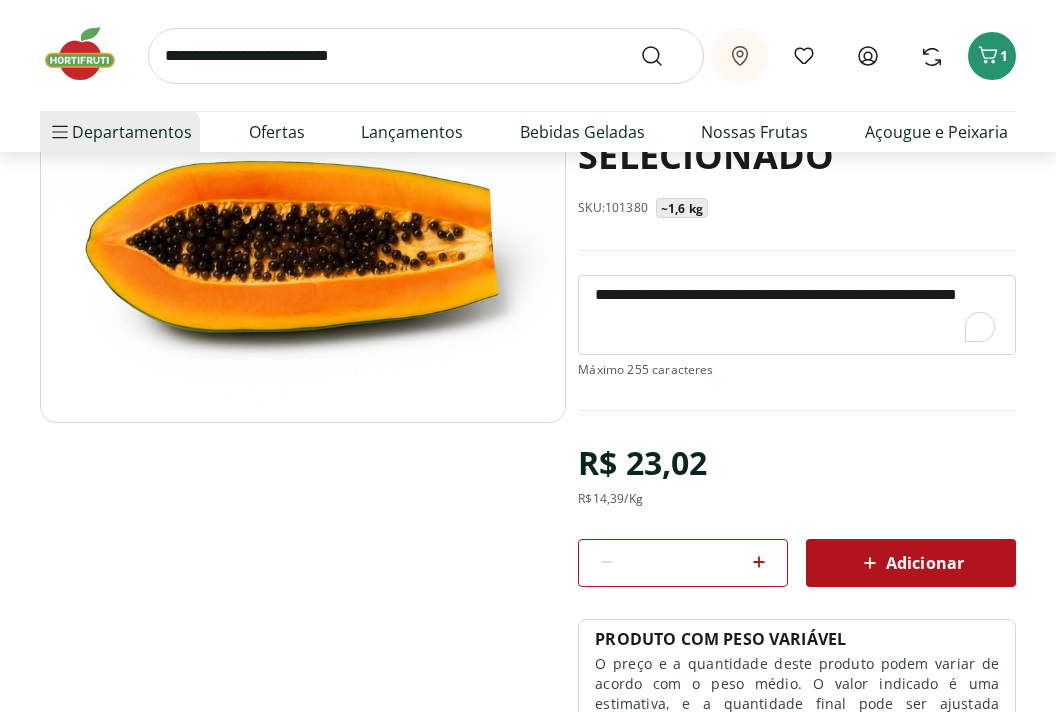 type on "**********" 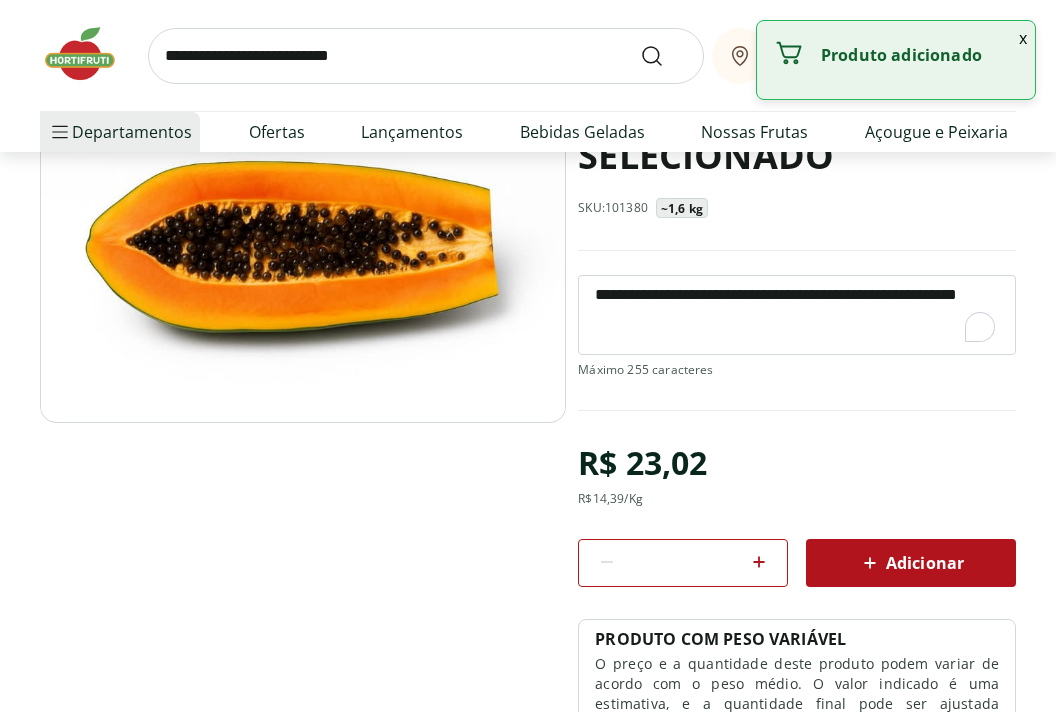 click at bounding box center [426, 56] 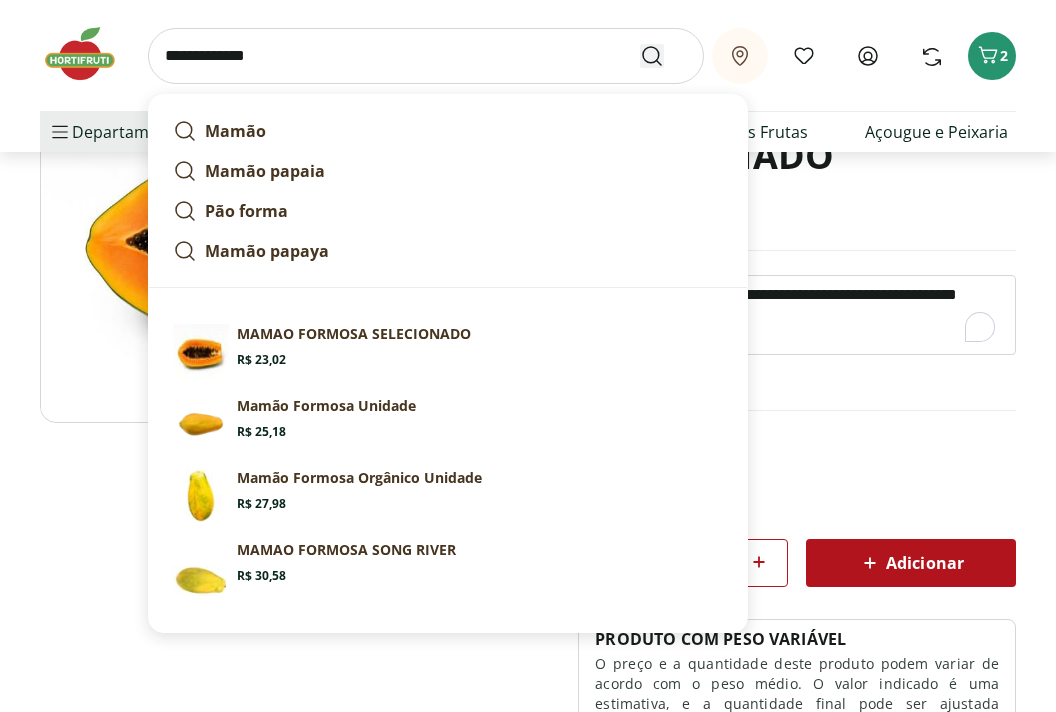 type on "**********" 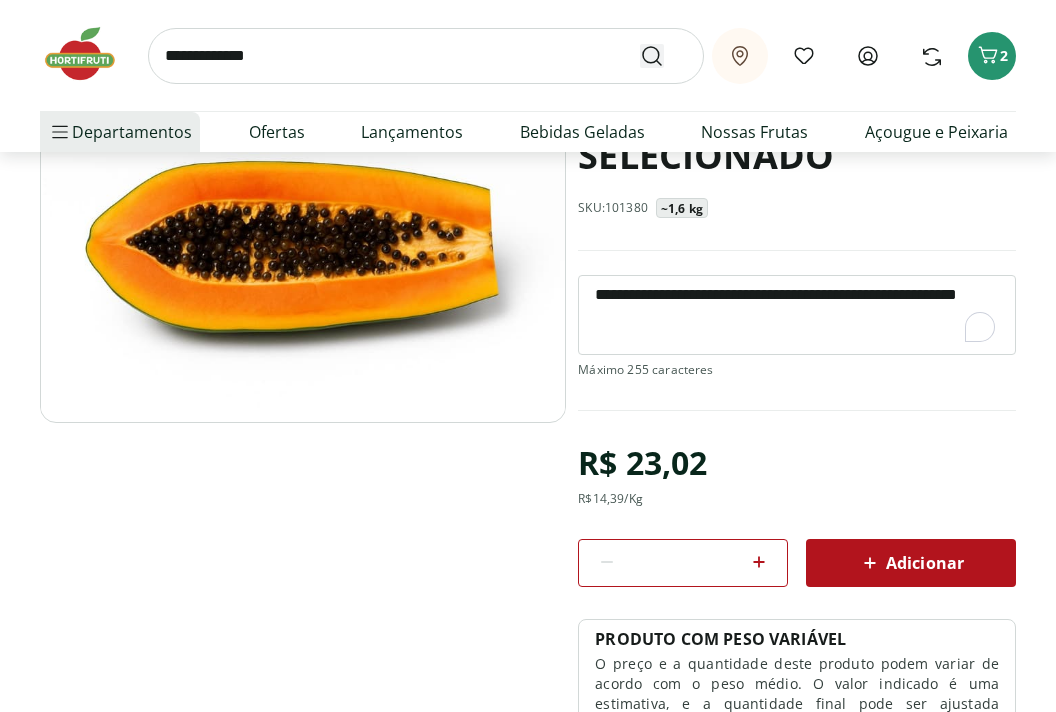 scroll, scrollTop: 0, scrollLeft: 0, axis: both 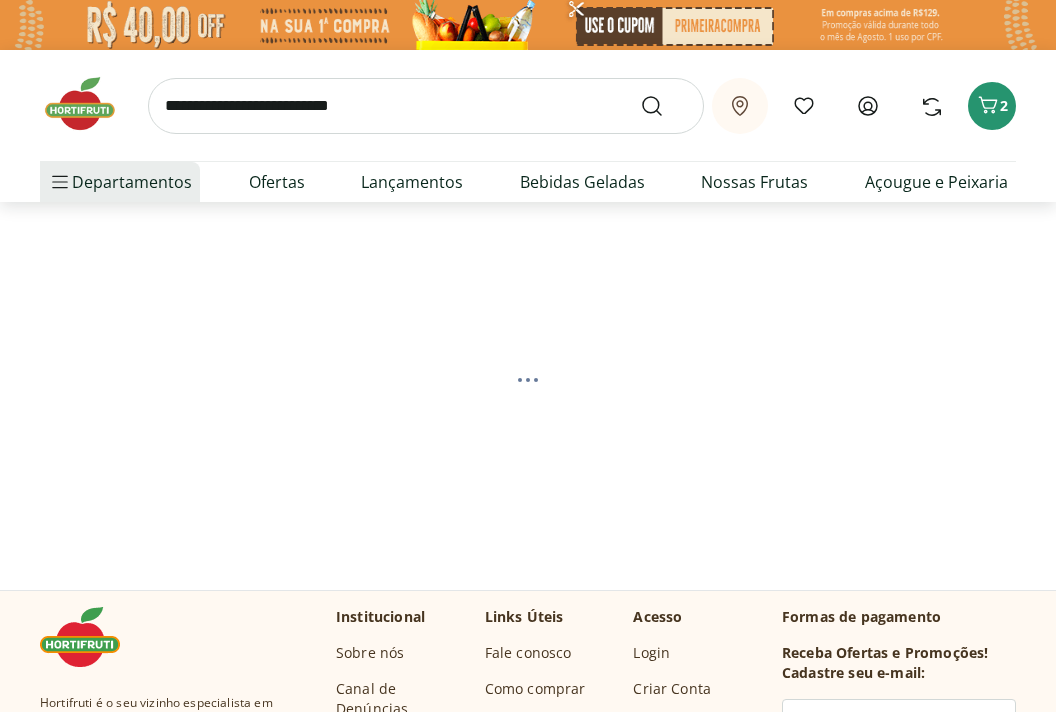 select on "**********" 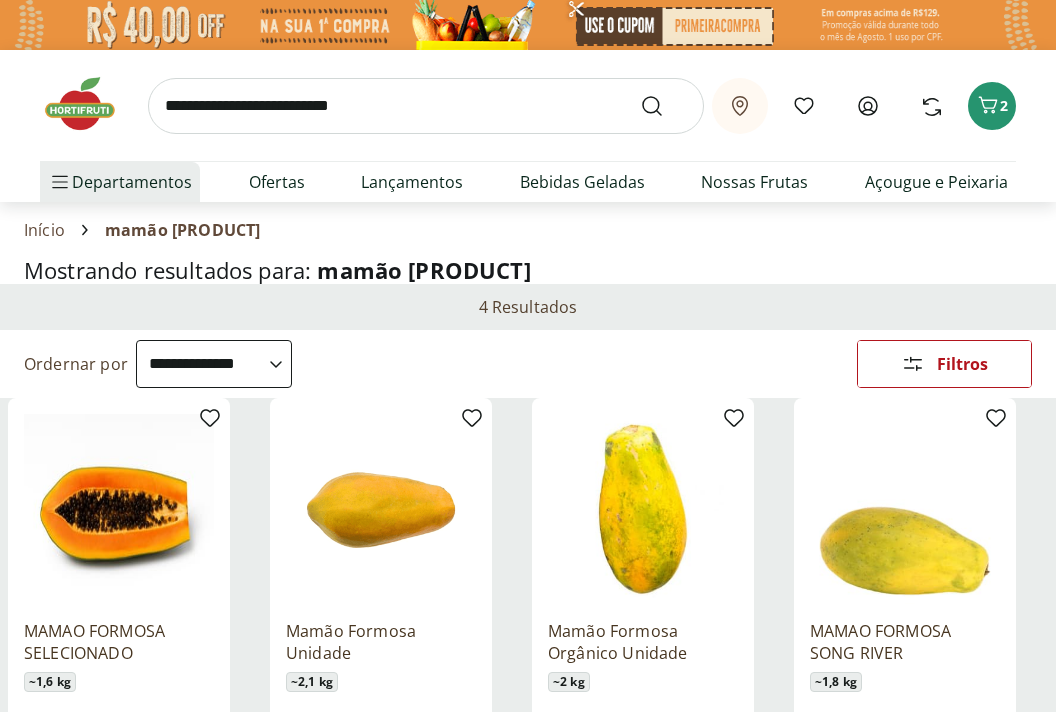 scroll, scrollTop: 0, scrollLeft: 0, axis: both 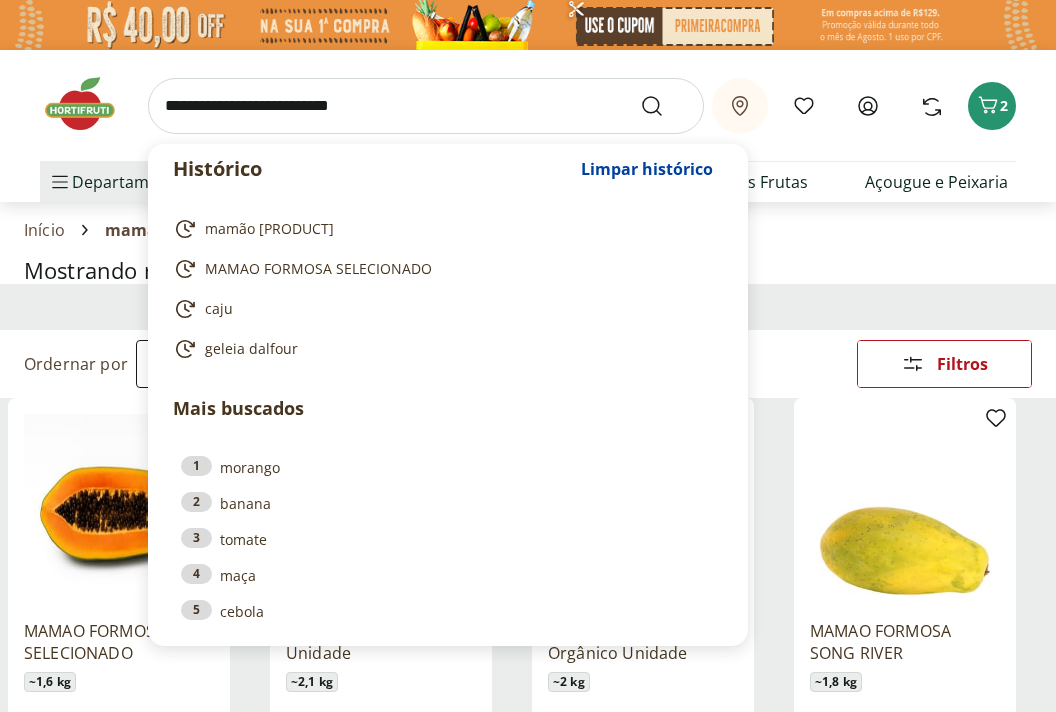 click at bounding box center [119, 509] 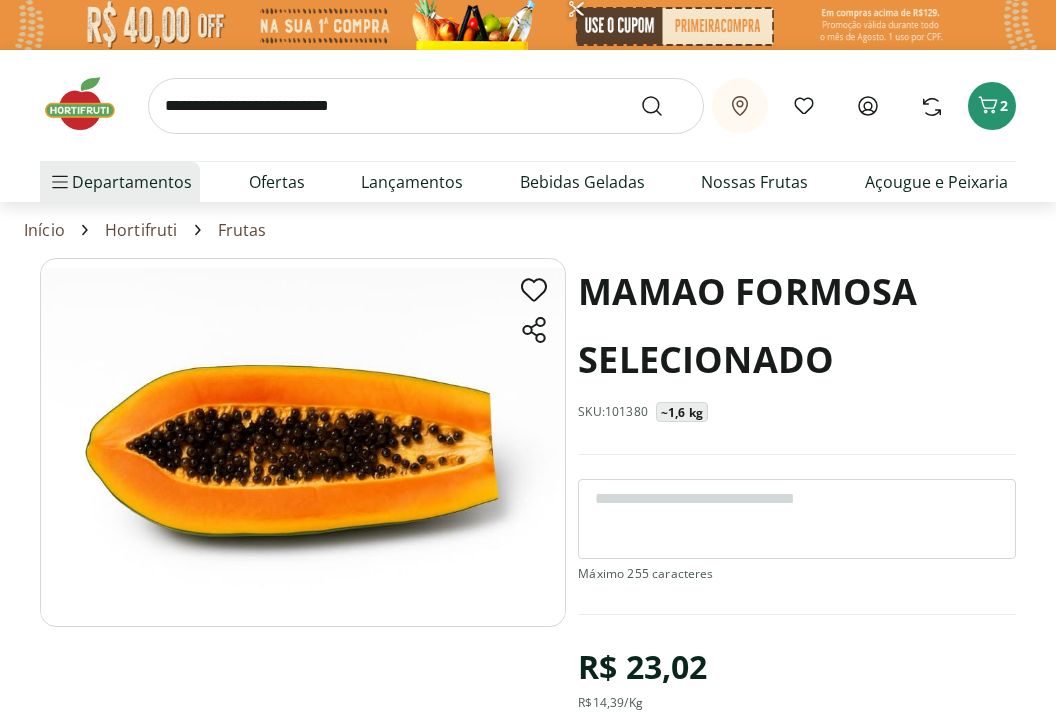 scroll, scrollTop: 0, scrollLeft: 0, axis: both 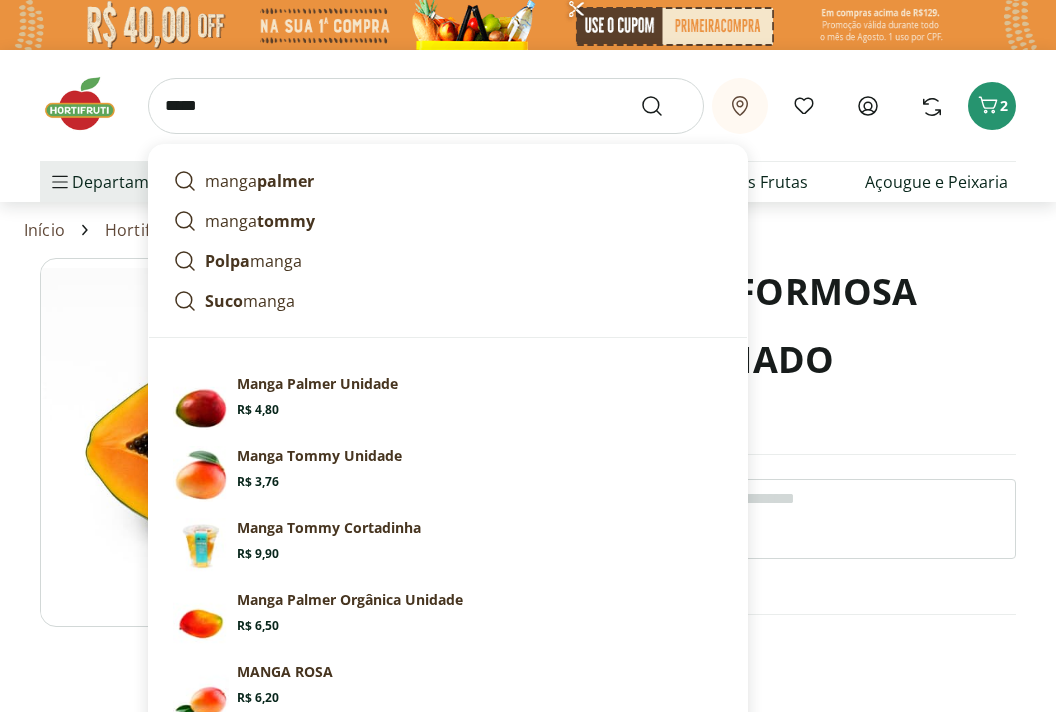 click on "*****" at bounding box center [426, 106] 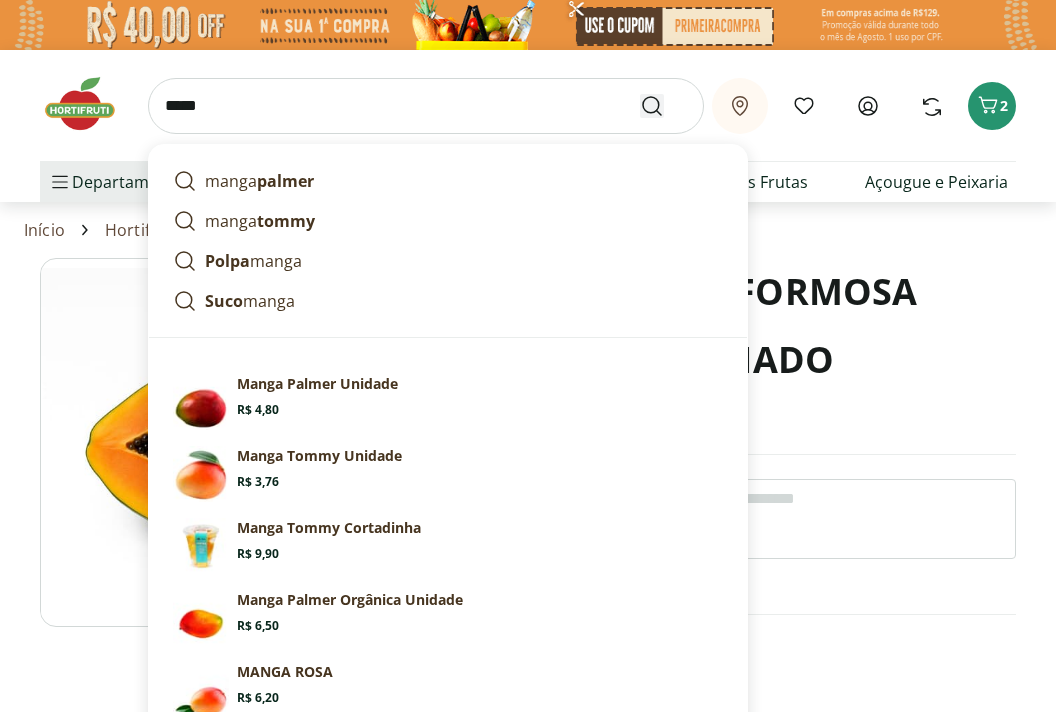 type on "*****" 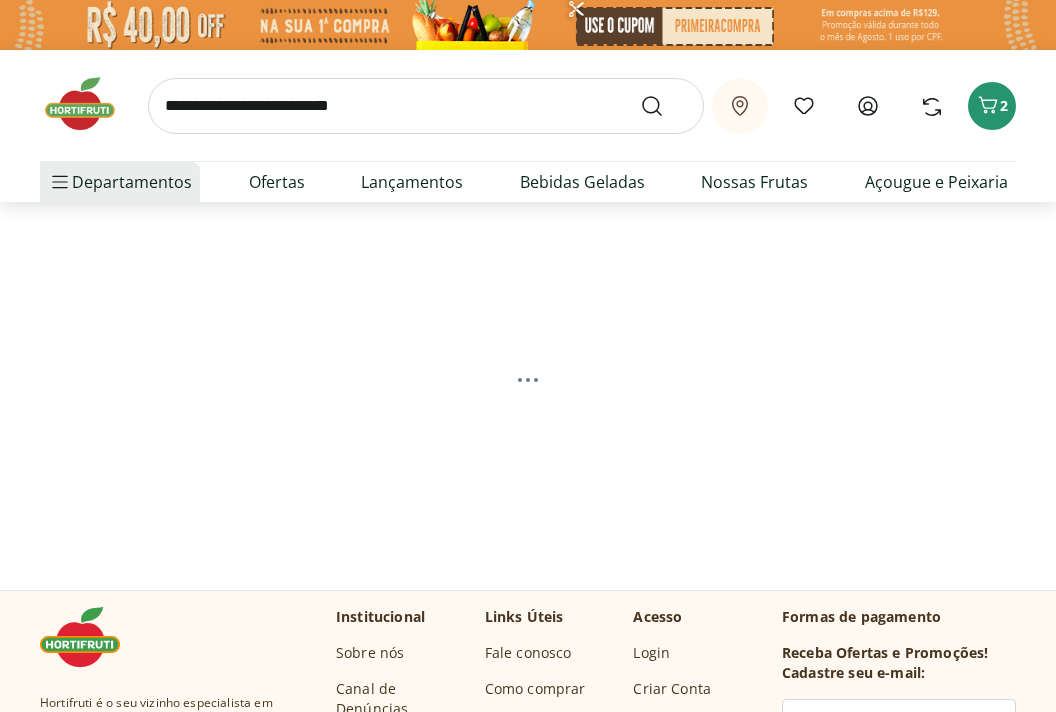 select on "**********" 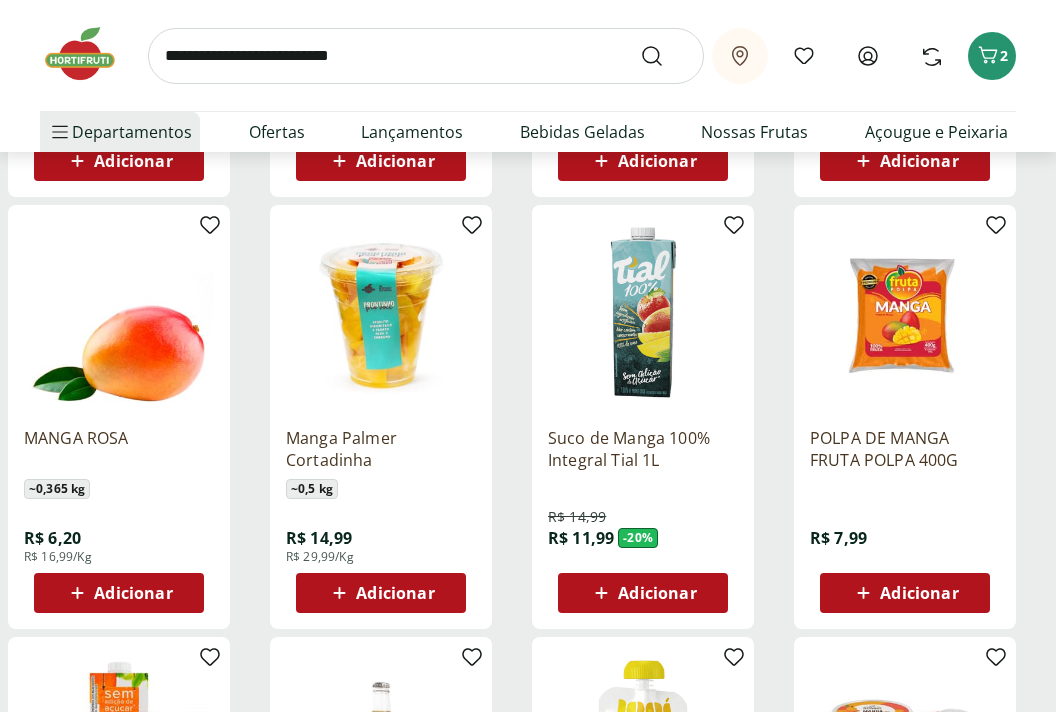 scroll, scrollTop: 635, scrollLeft: 0, axis: vertical 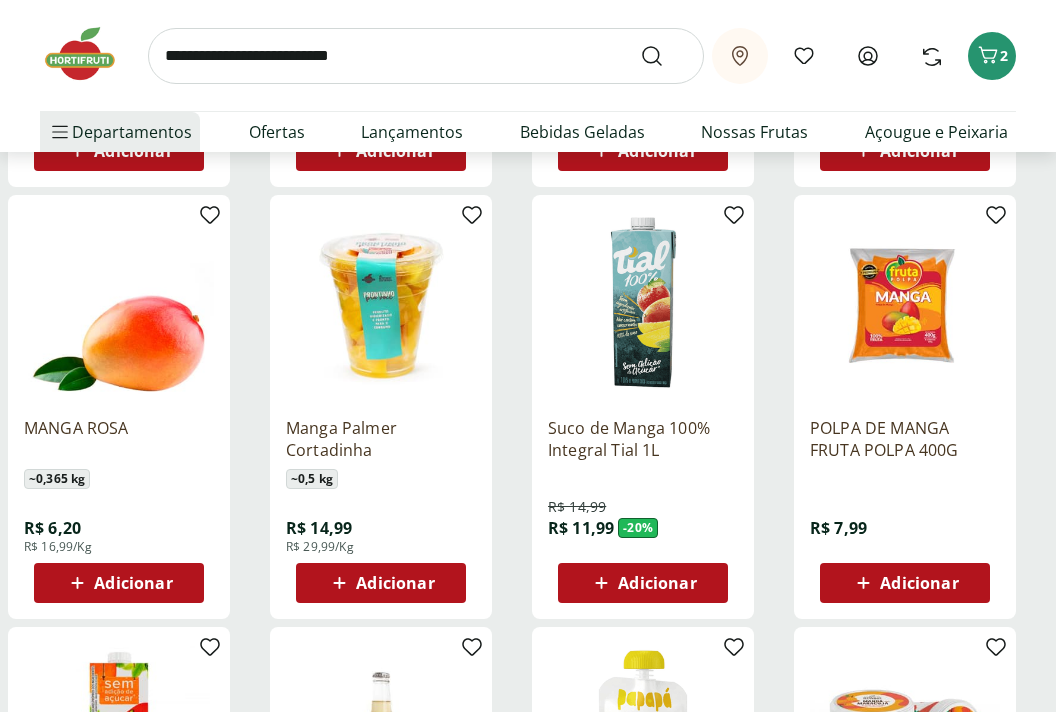 click on "Adicionar" at bounding box center (395, 583) 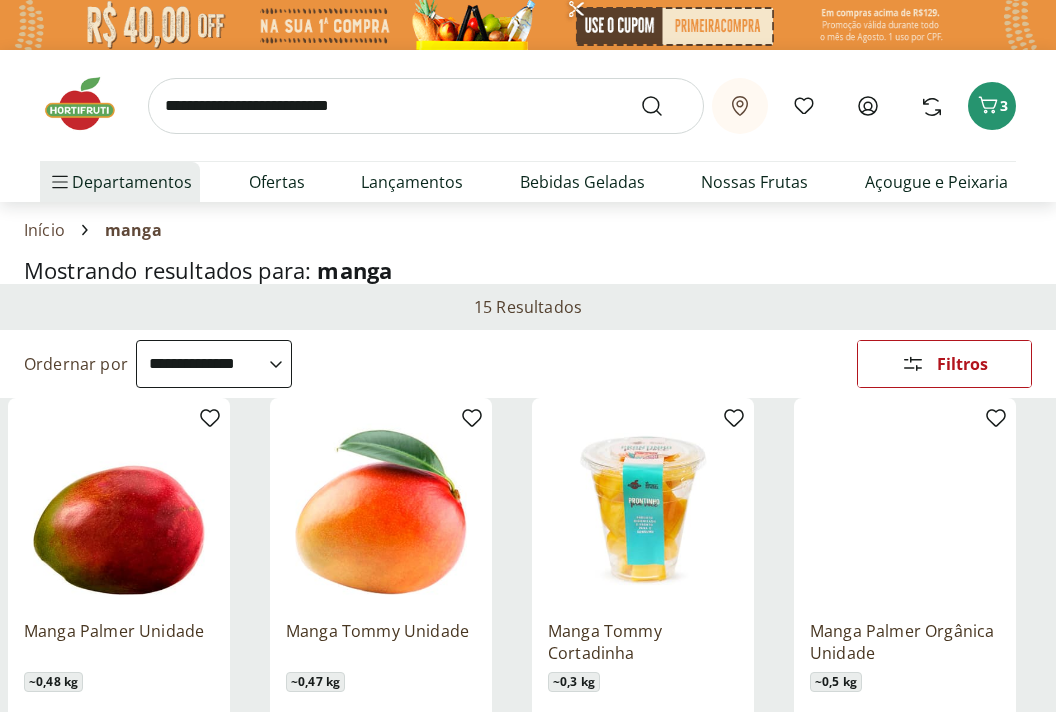 scroll, scrollTop: 0, scrollLeft: 0, axis: both 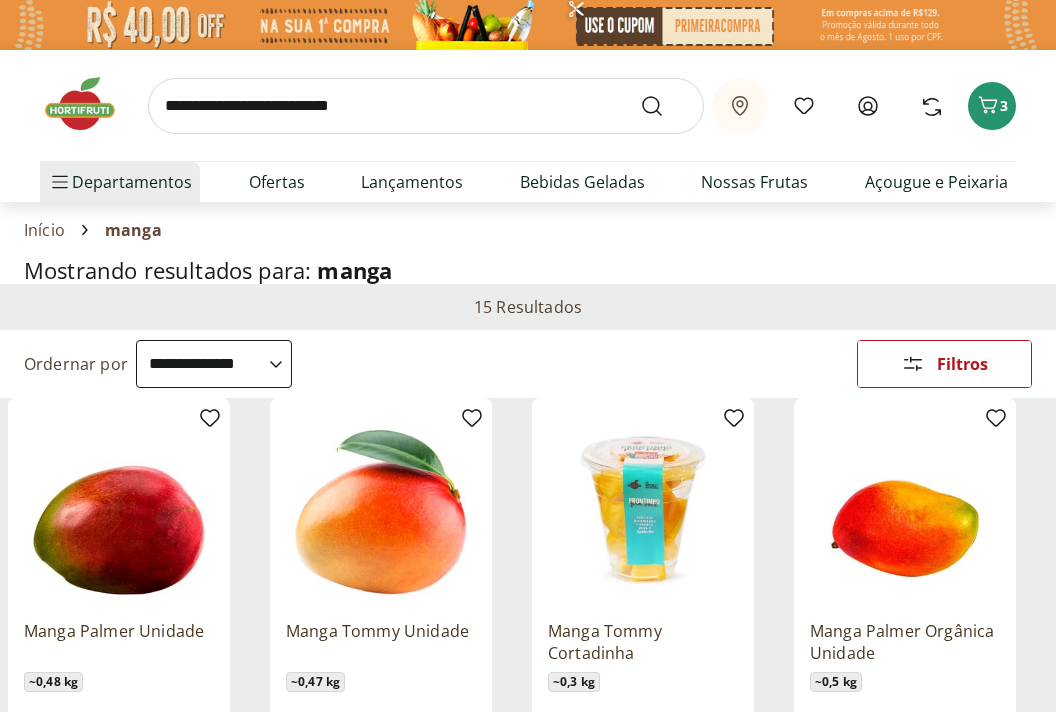 click at bounding box center [426, 106] 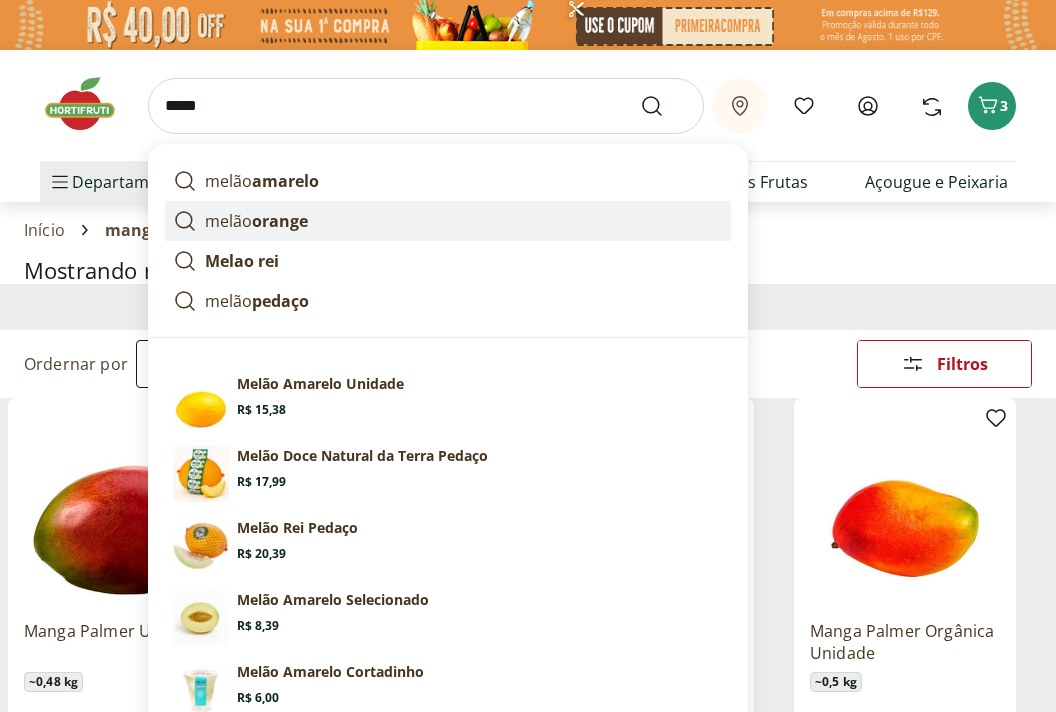 click on "melão  orange" at bounding box center (448, 221) 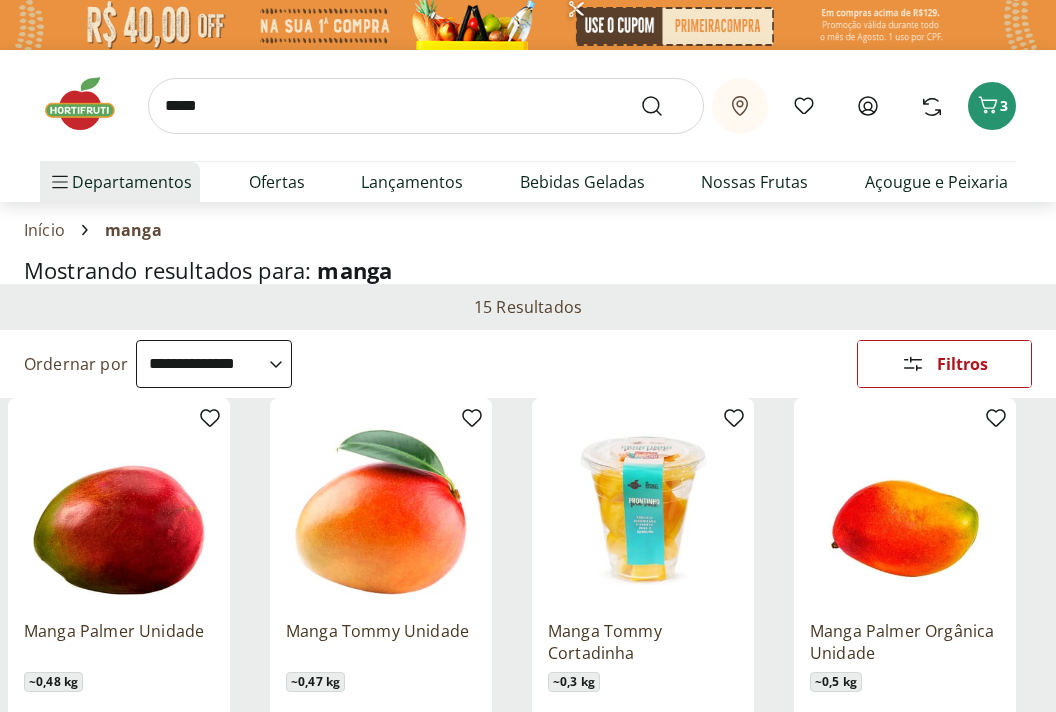 type on "**********" 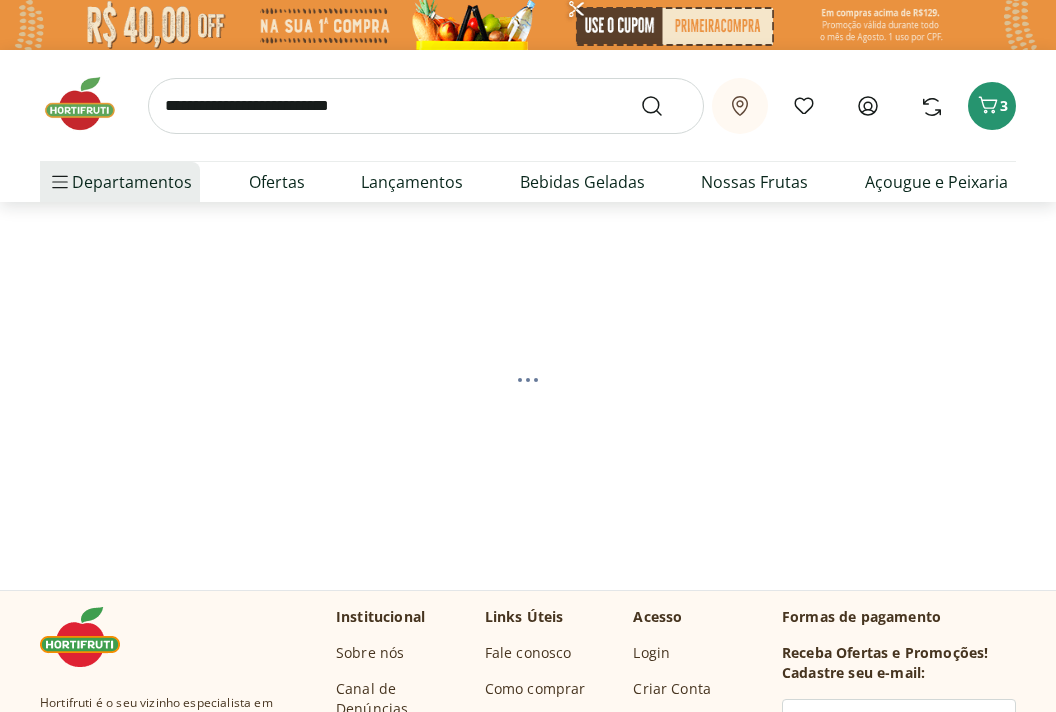 scroll, scrollTop: 0, scrollLeft: 0, axis: both 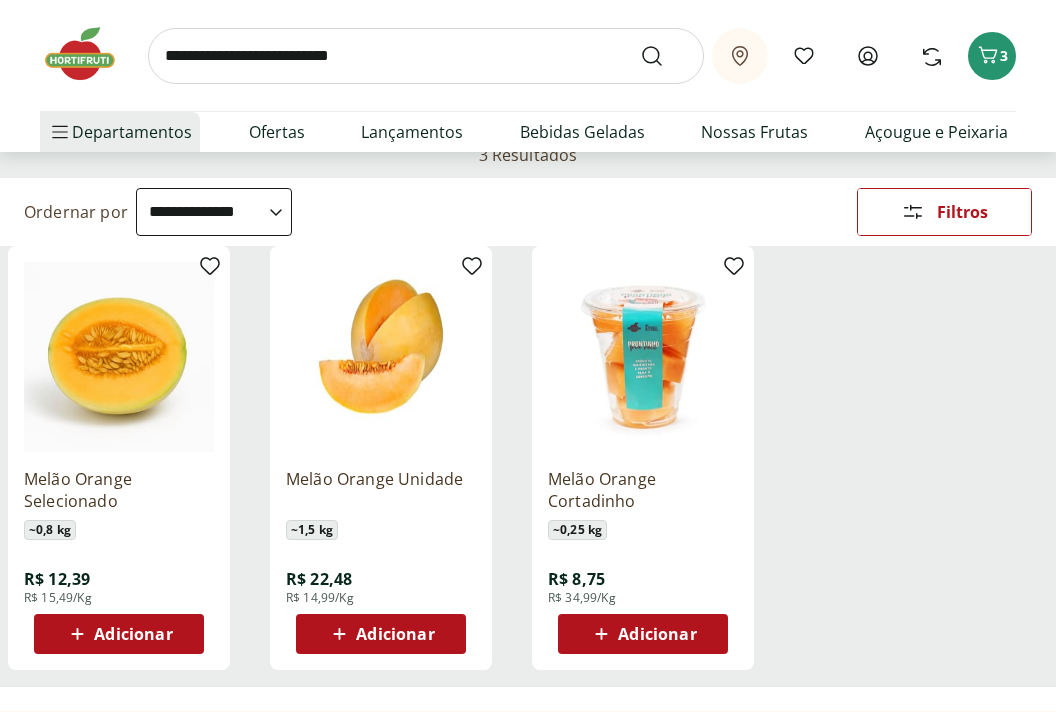 click on "Adicionar" at bounding box center (657, 634) 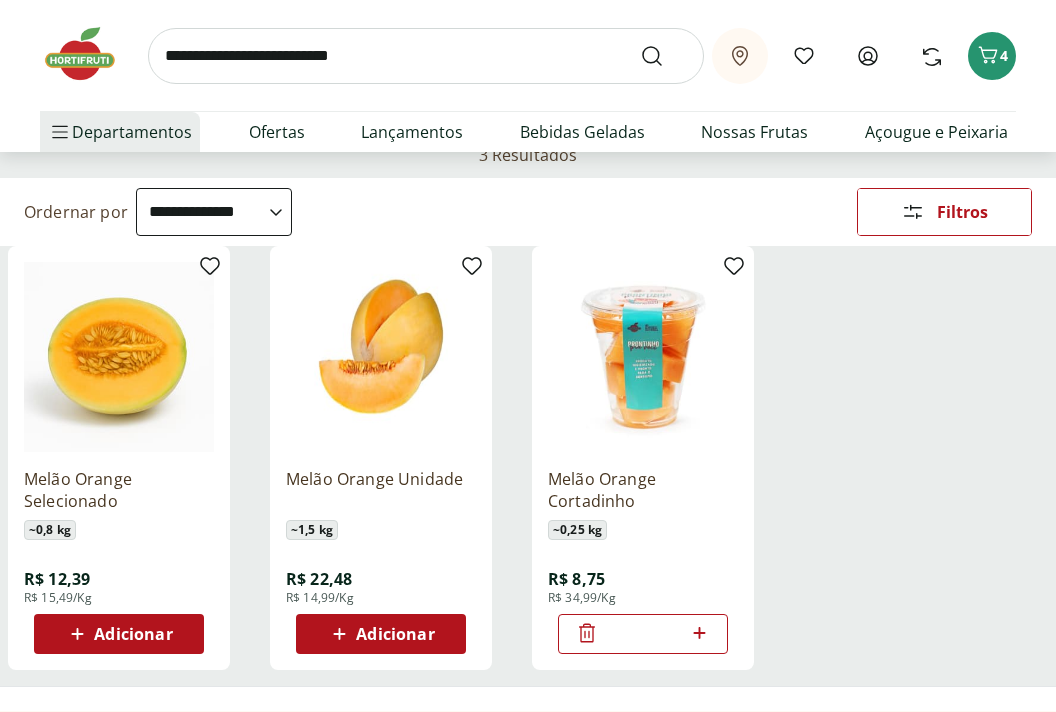 click at bounding box center (426, 56) 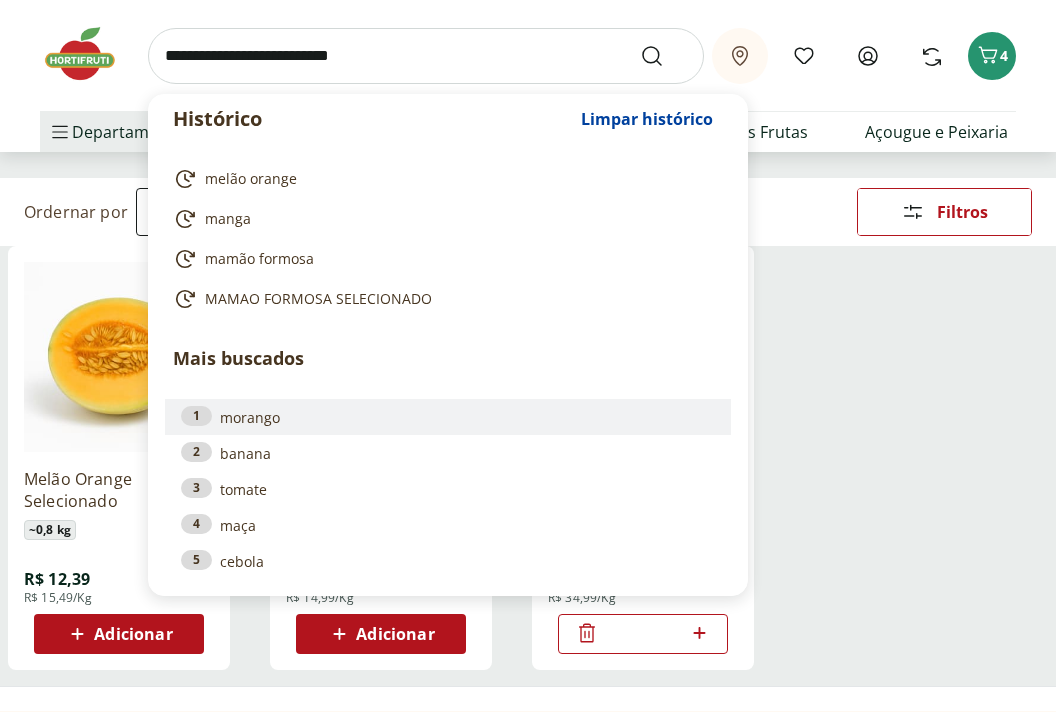 click on "1 morango" at bounding box center [448, 417] 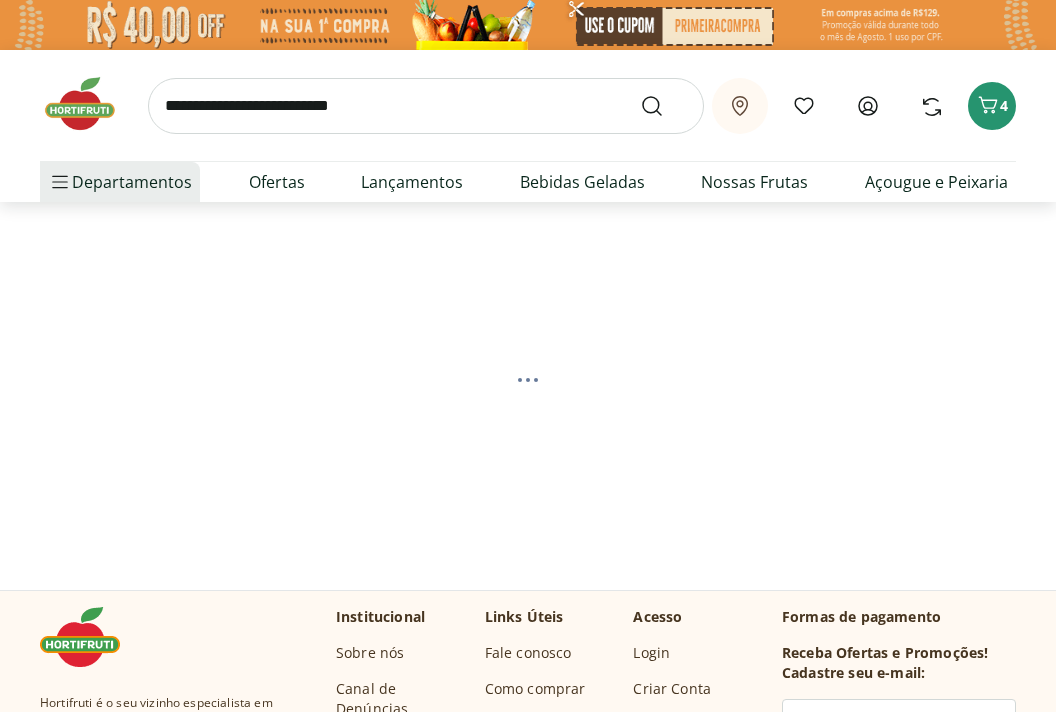 scroll, scrollTop: 0, scrollLeft: 0, axis: both 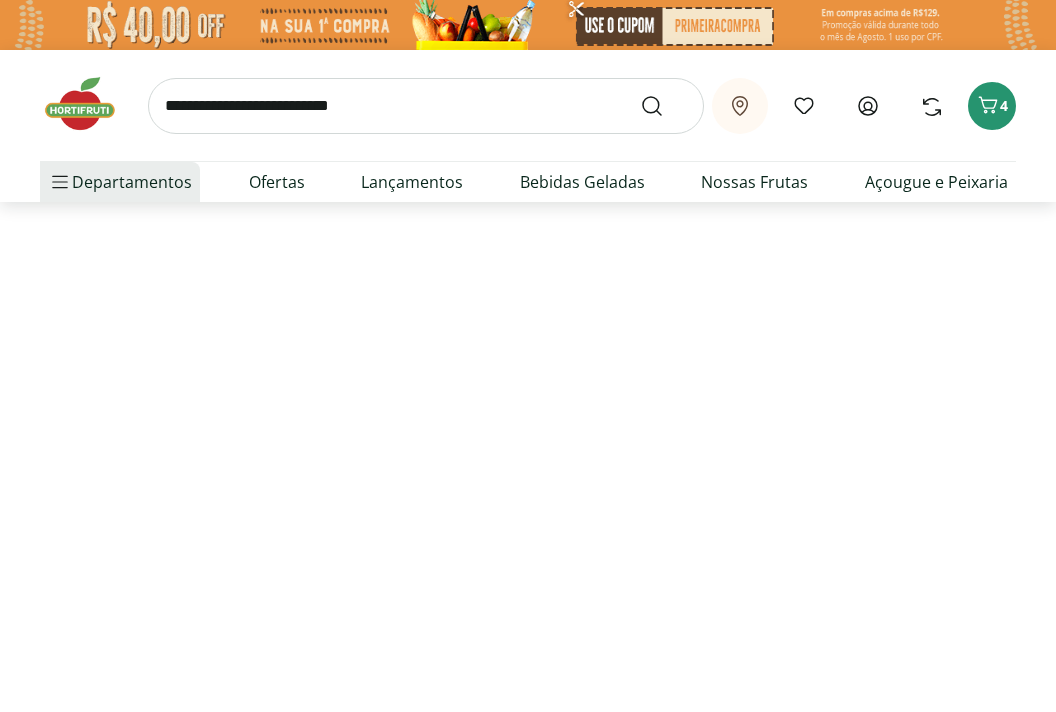 select on "**********" 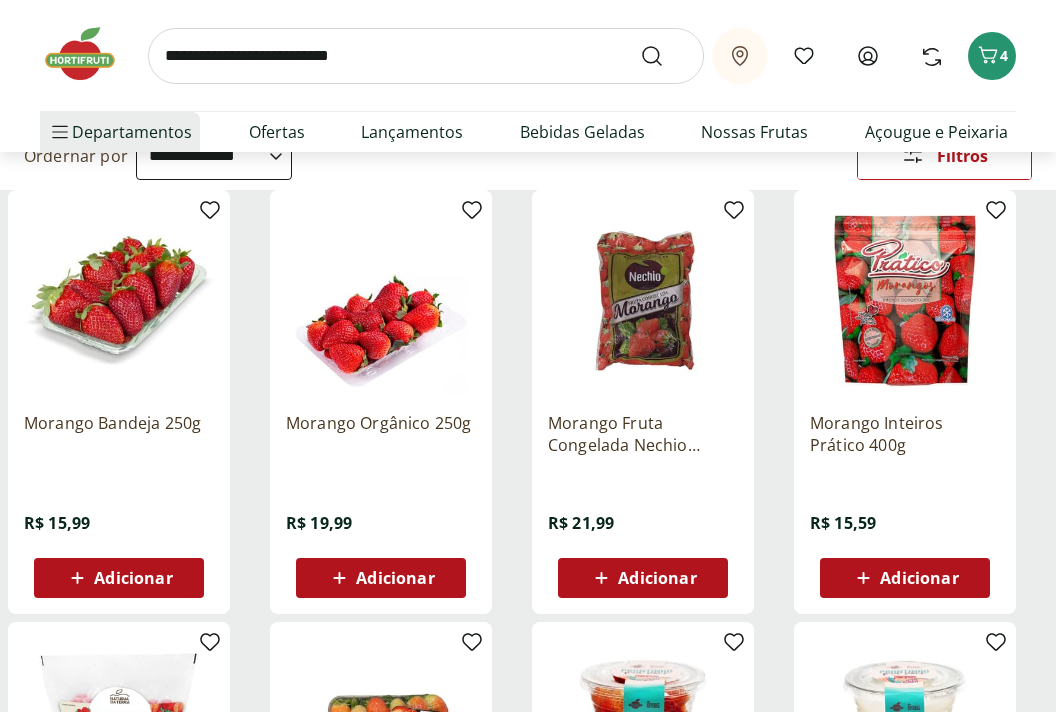 scroll, scrollTop: 209, scrollLeft: 0, axis: vertical 